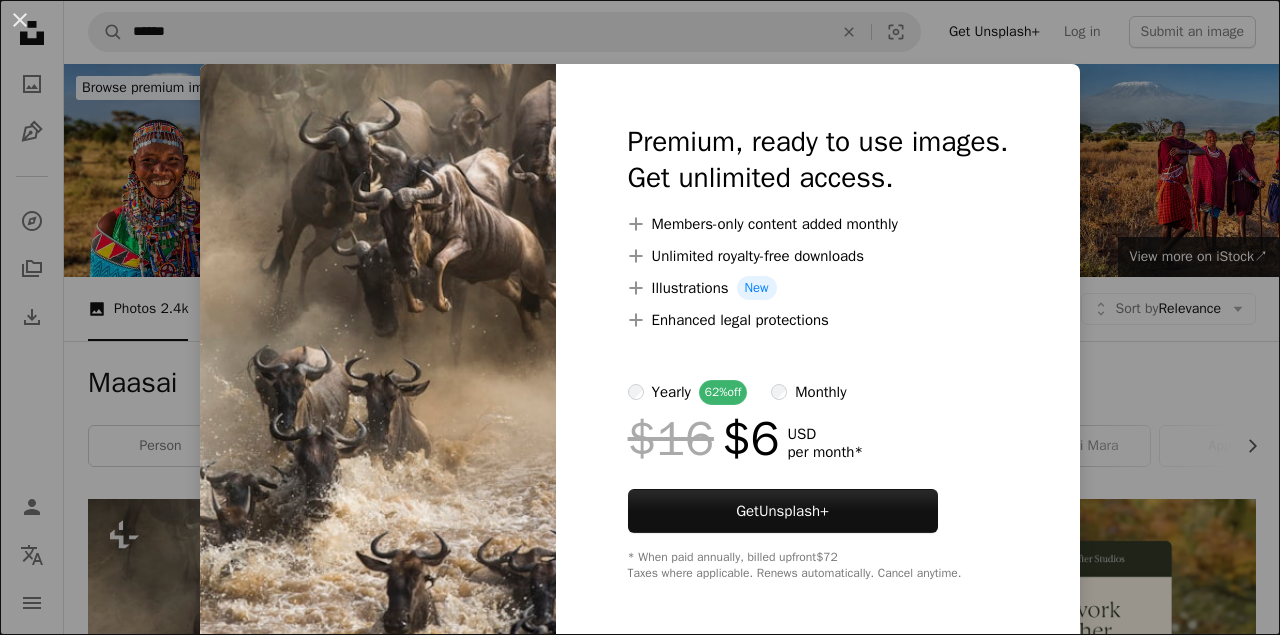 scroll, scrollTop: 273, scrollLeft: 0, axis: vertical 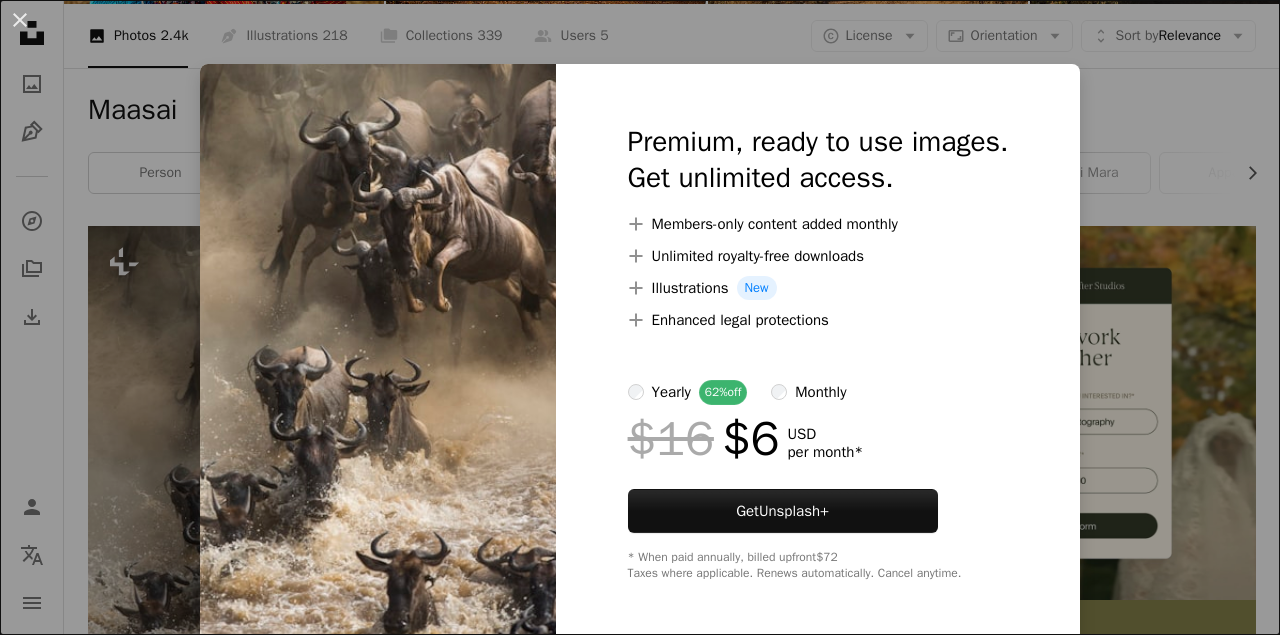click on "monthly" at bounding box center (808, 392) 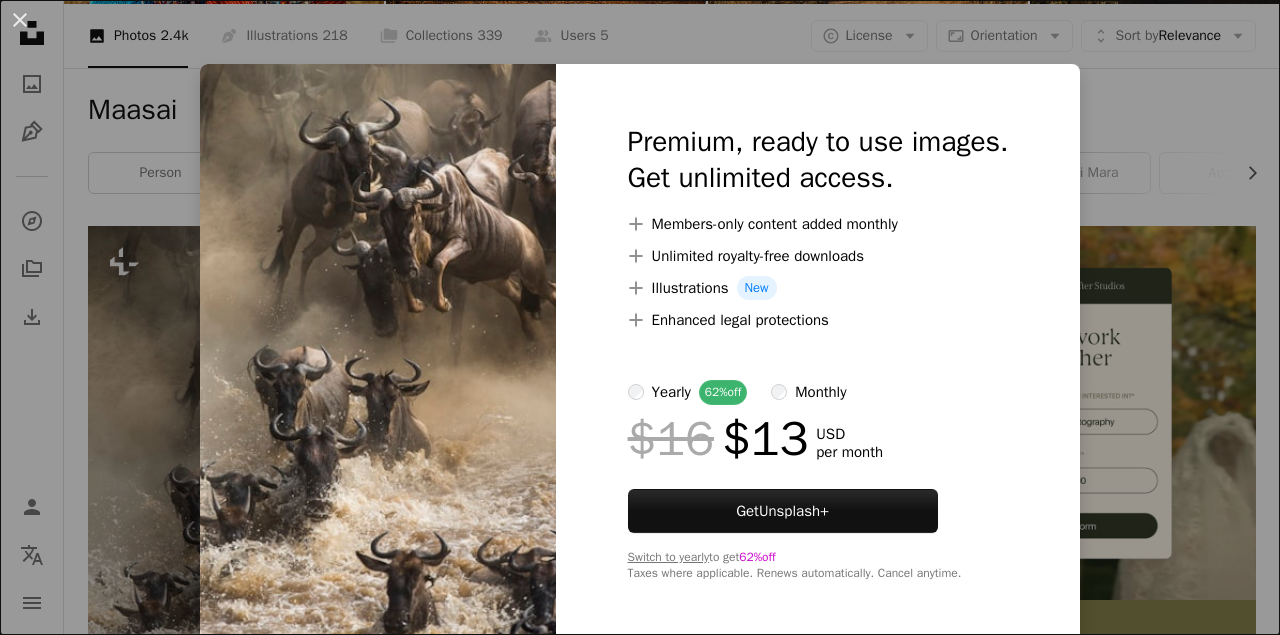 click on "yearly" at bounding box center (671, 392) 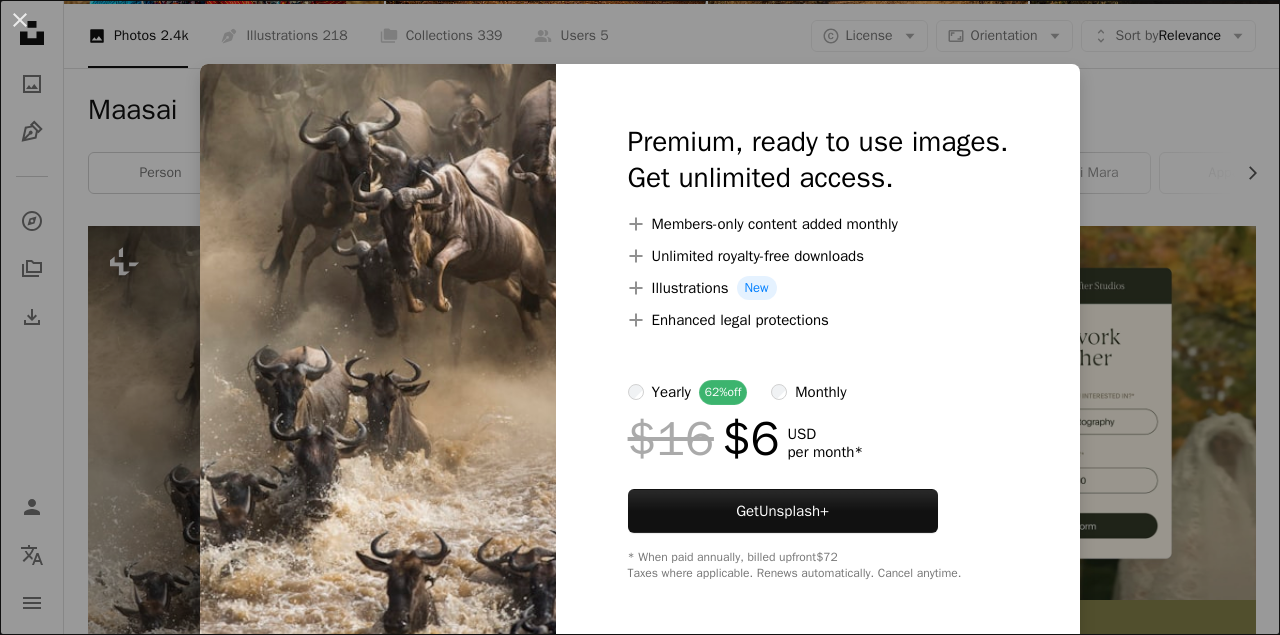 click on "yearly 62%  off" at bounding box center [700, 392] 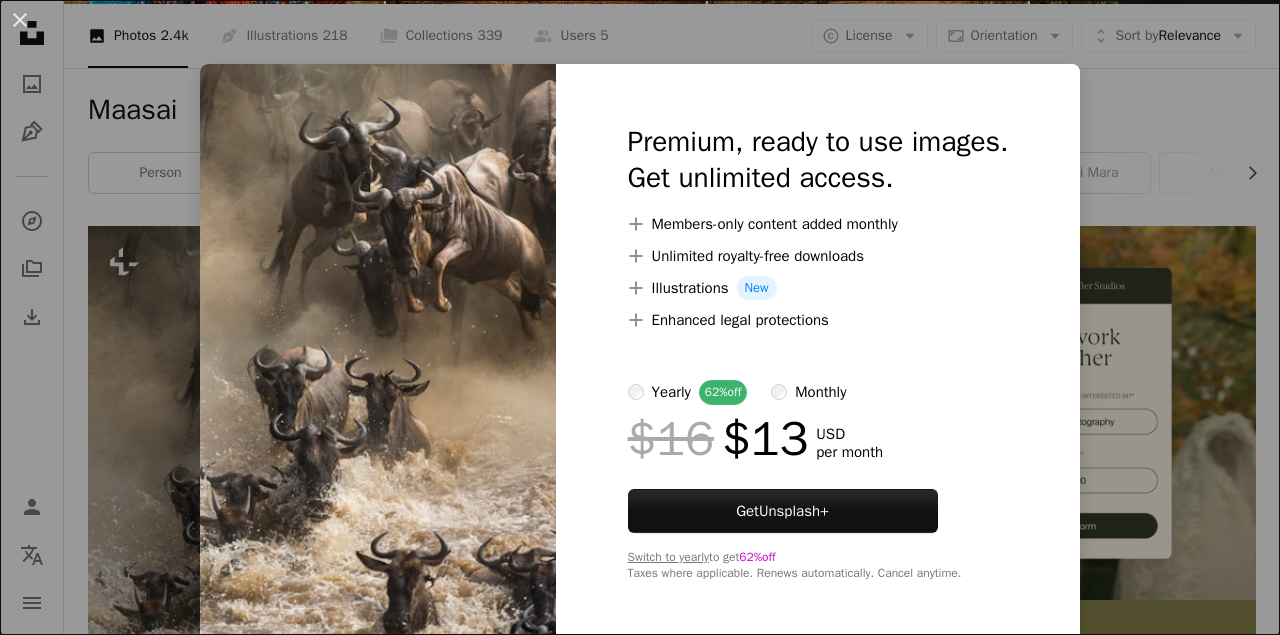 scroll, scrollTop: 5, scrollLeft: 0, axis: vertical 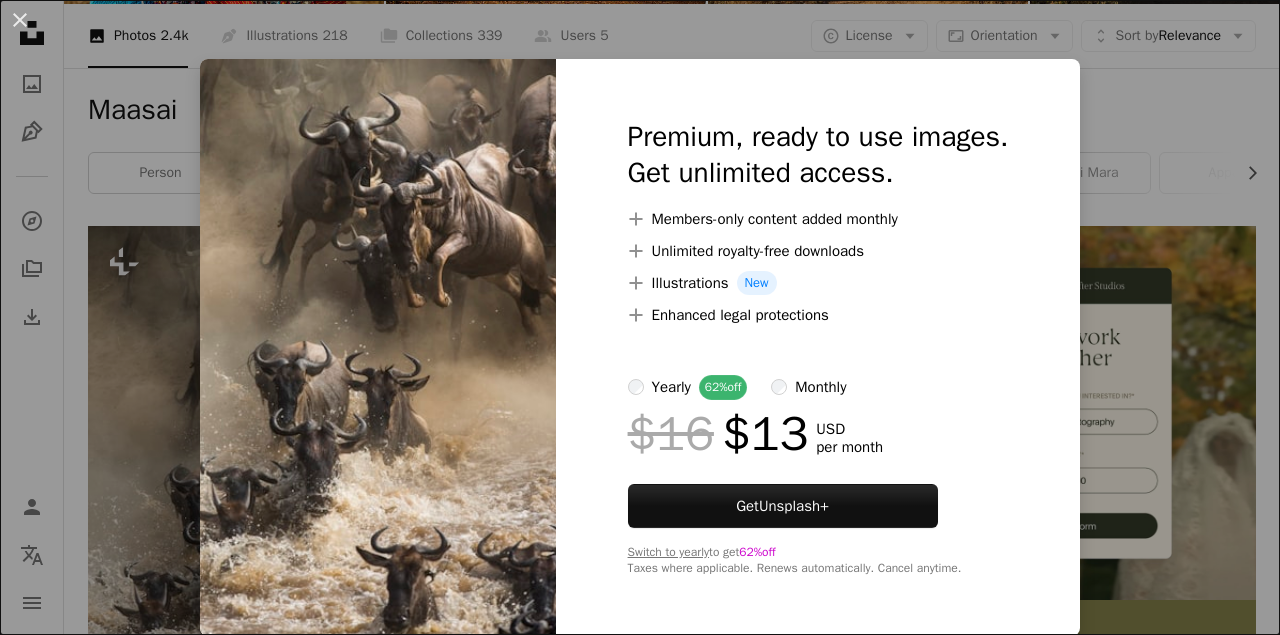 click on "An X shape Premium, ready to use images. Get unlimited access. A plus sign Members-only content added monthly A plus sign Unlimited royalty-free downloads A plus sign Illustrations  New A plus sign Enhanced legal protections yearly 62%  off monthly $16   $13 USD per month Get  Unsplash+ Switch to yearly  to get  62%  off Taxes where applicable. Renews automatically. Cancel anytime." at bounding box center [640, 317] 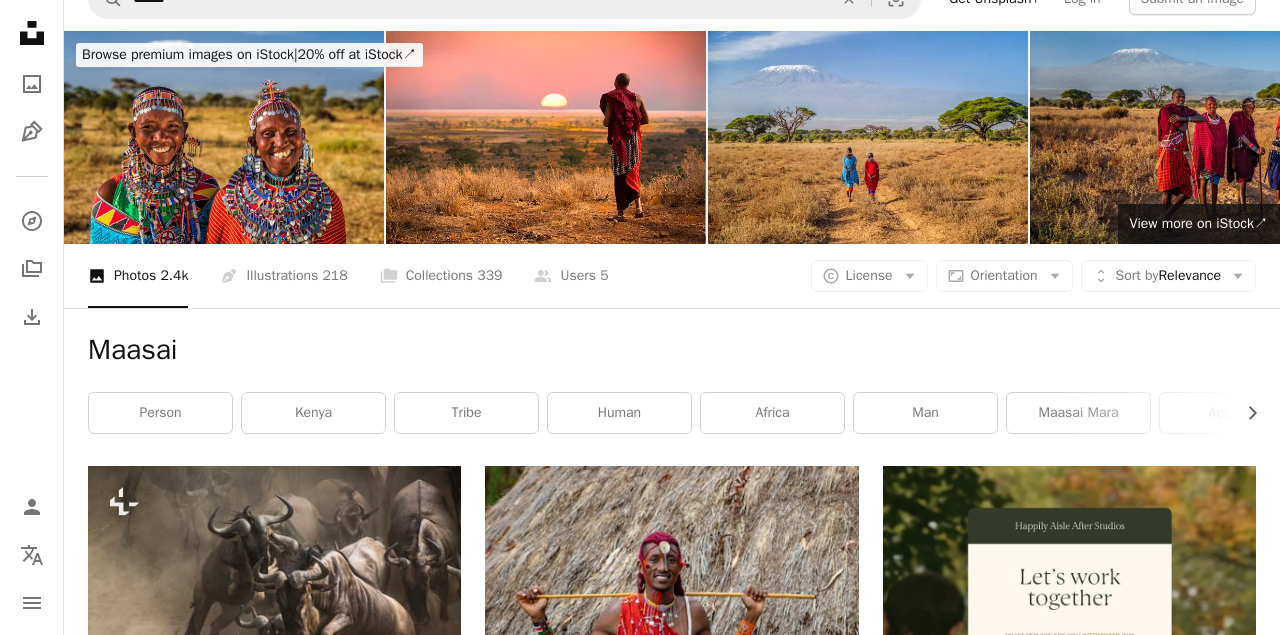 scroll, scrollTop: 0, scrollLeft: 0, axis: both 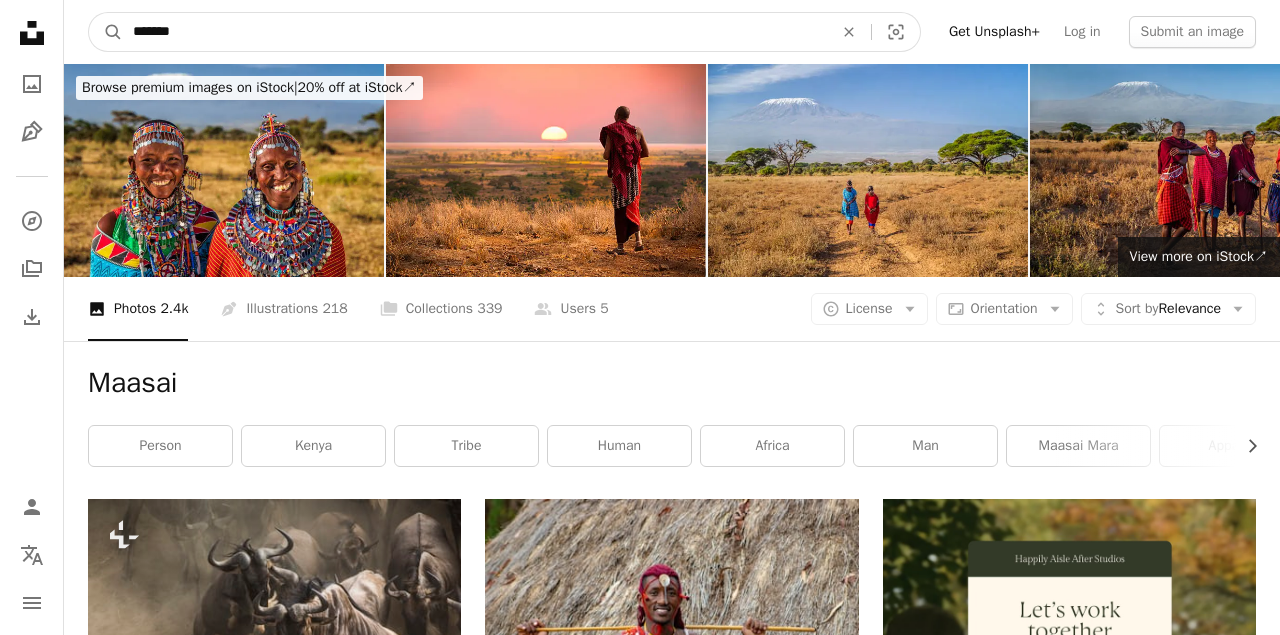 click on "******" at bounding box center (475, 32) 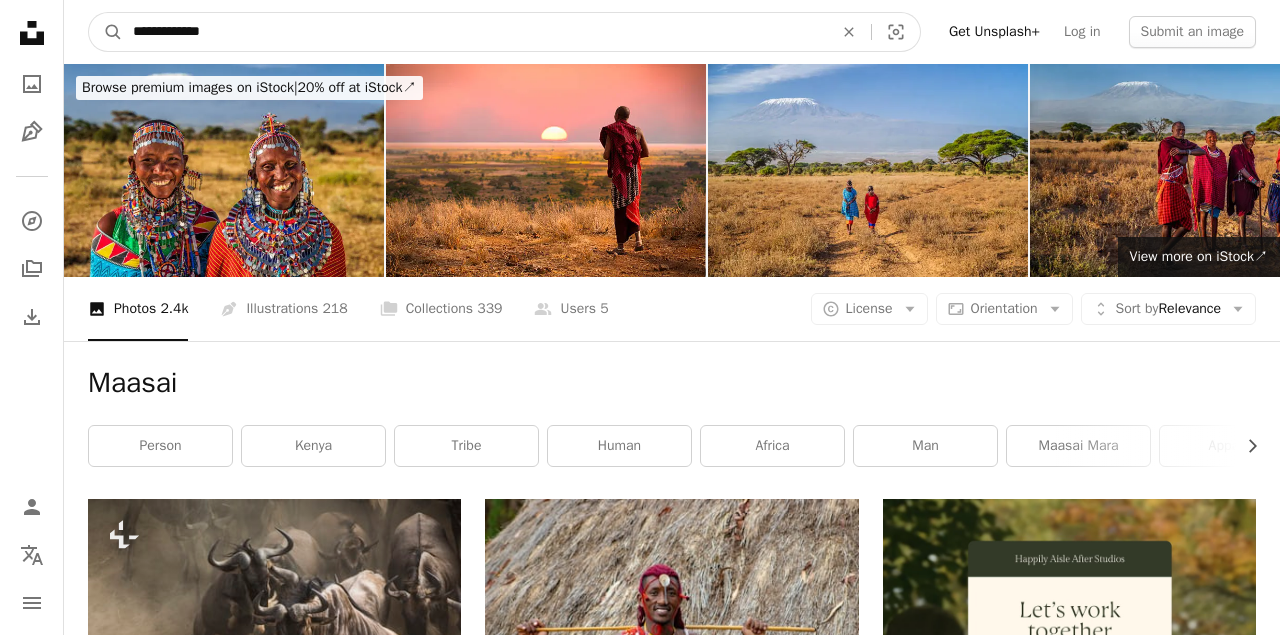 type on "**********" 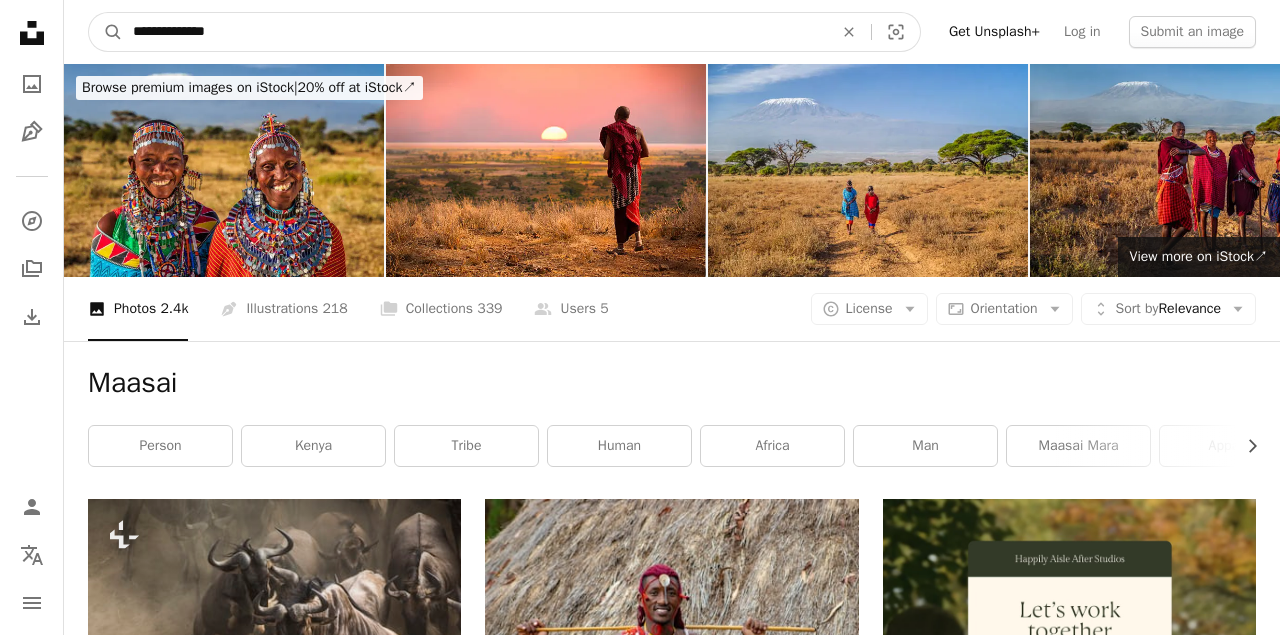click on "A magnifying glass" at bounding box center [106, 32] 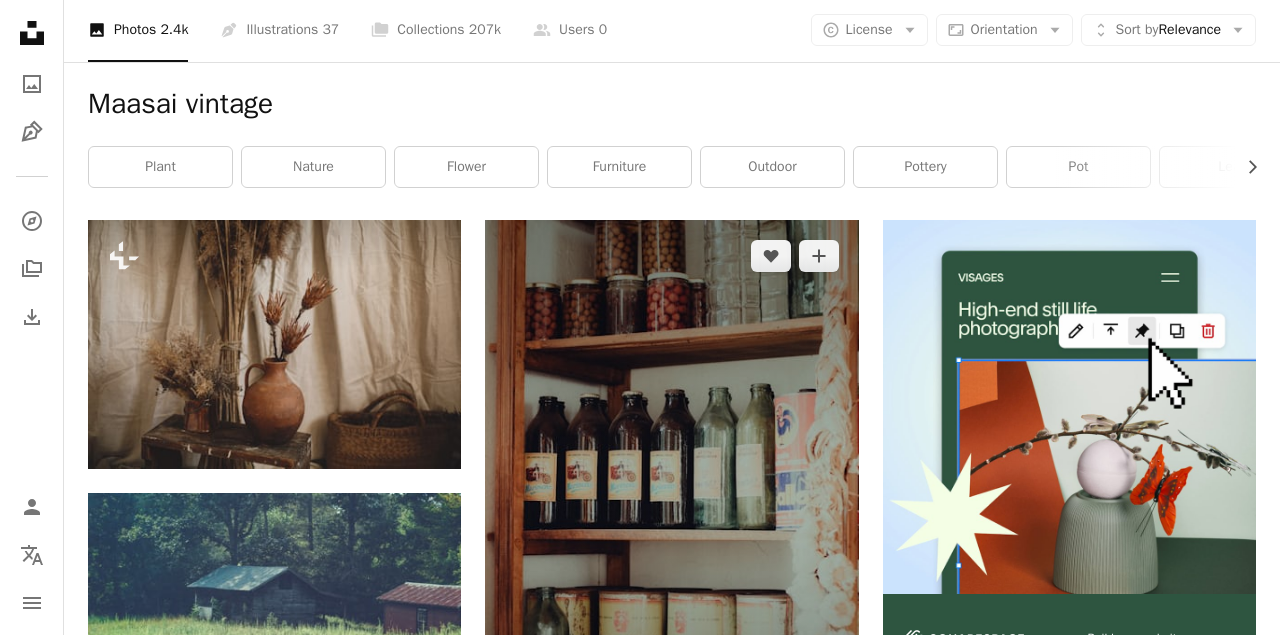 scroll, scrollTop: 0, scrollLeft: 0, axis: both 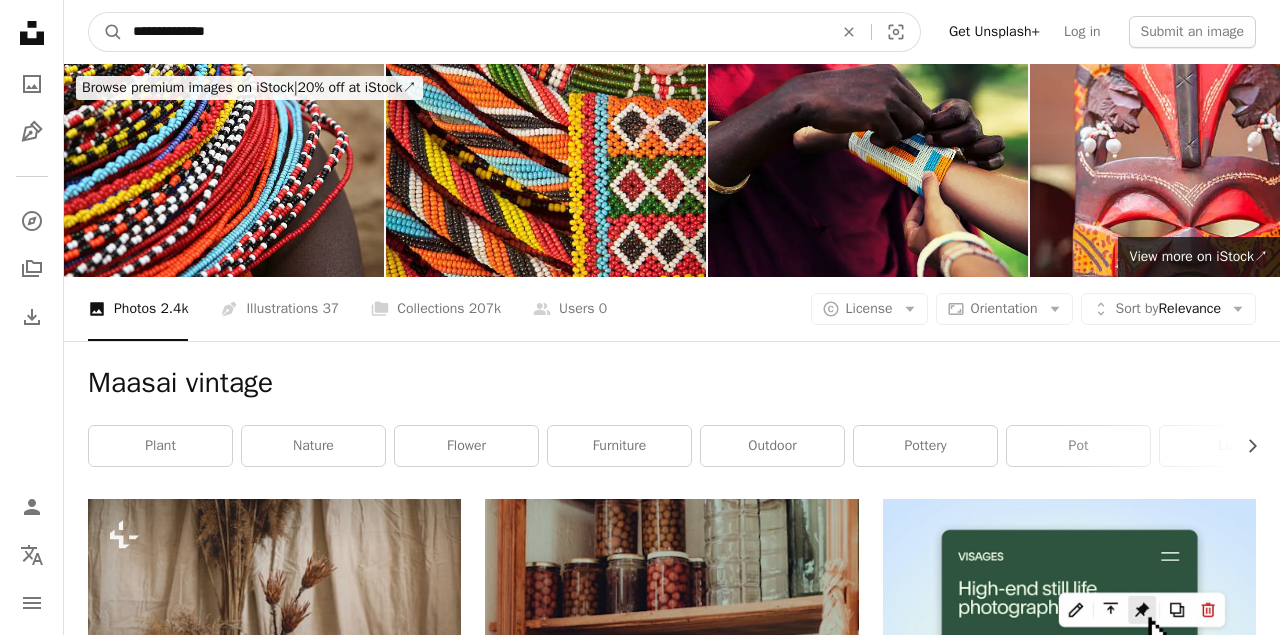 drag, startPoint x: 295, startPoint y: 29, endPoint x: 179, endPoint y: 24, distance: 116.10771 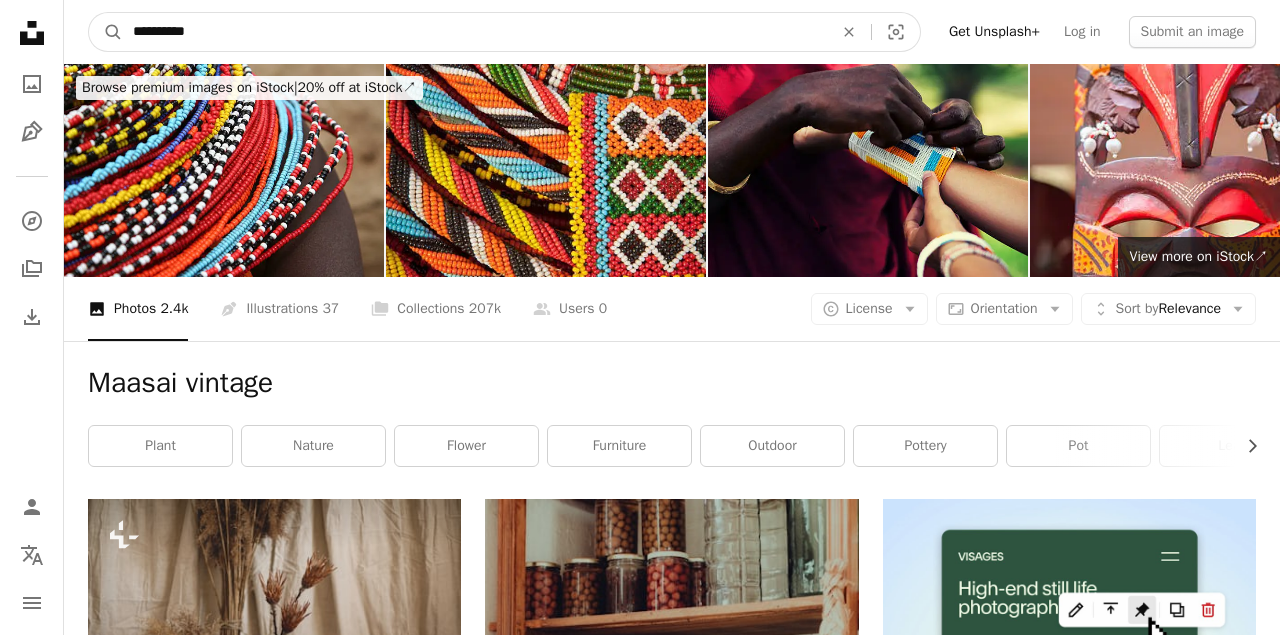 type on "**********" 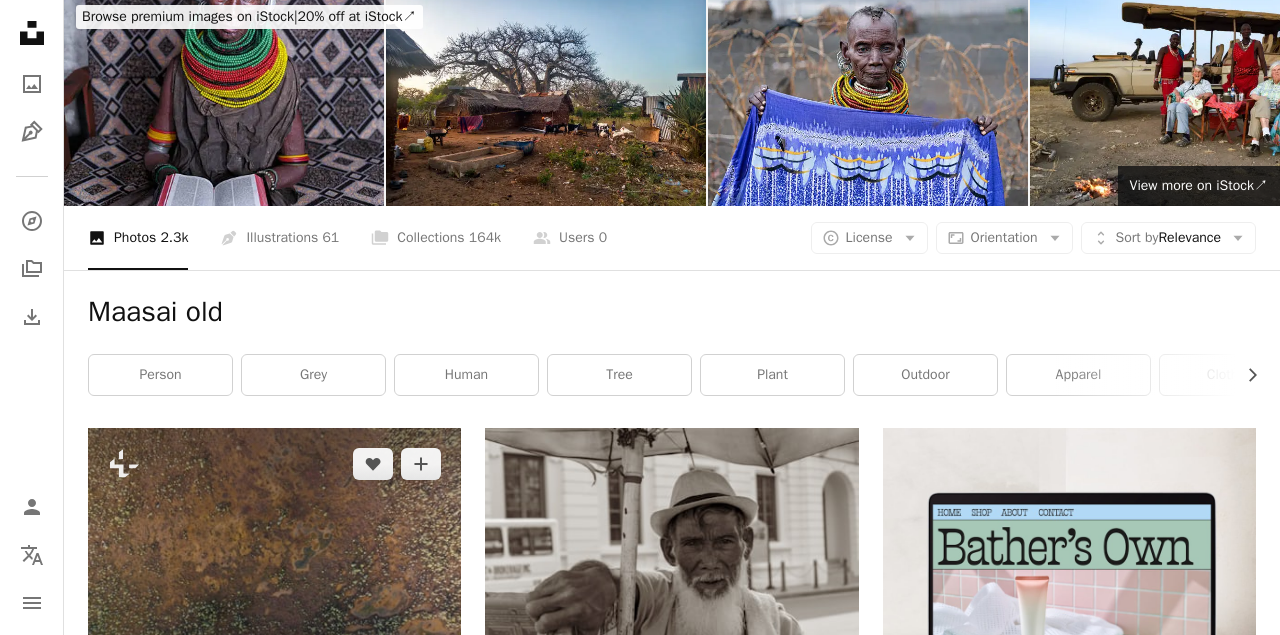 scroll, scrollTop: 0, scrollLeft: 0, axis: both 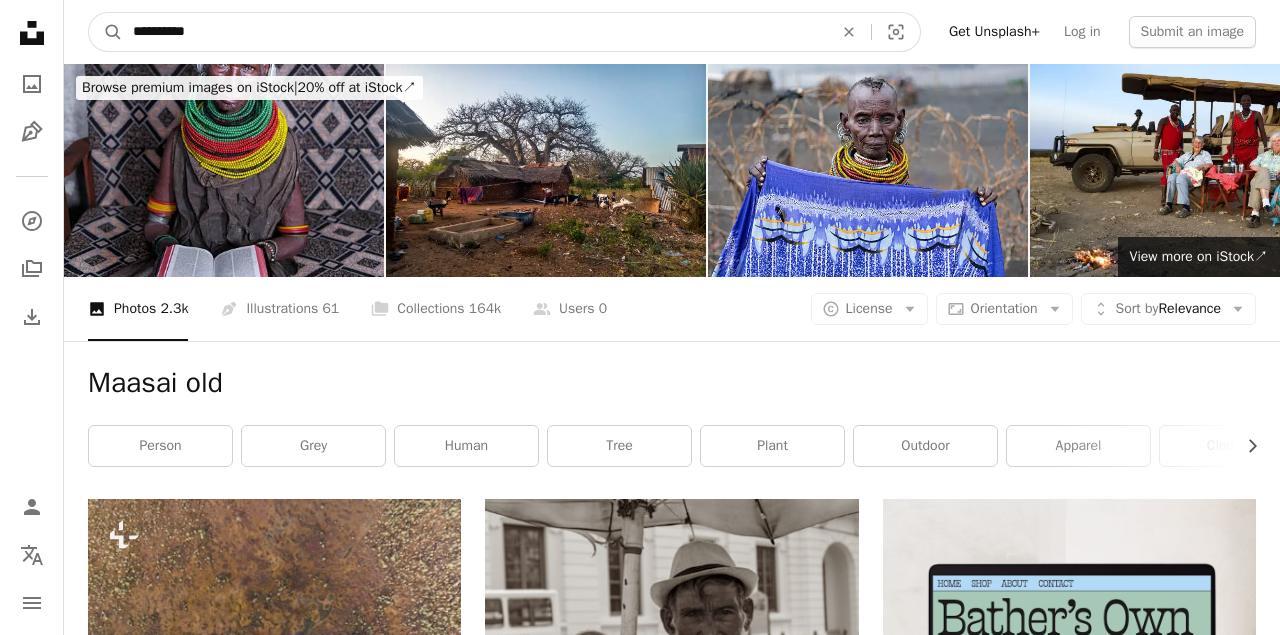 drag, startPoint x: 208, startPoint y: 34, endPoint x: 129, endPoint y: 54, distance: 81.49233 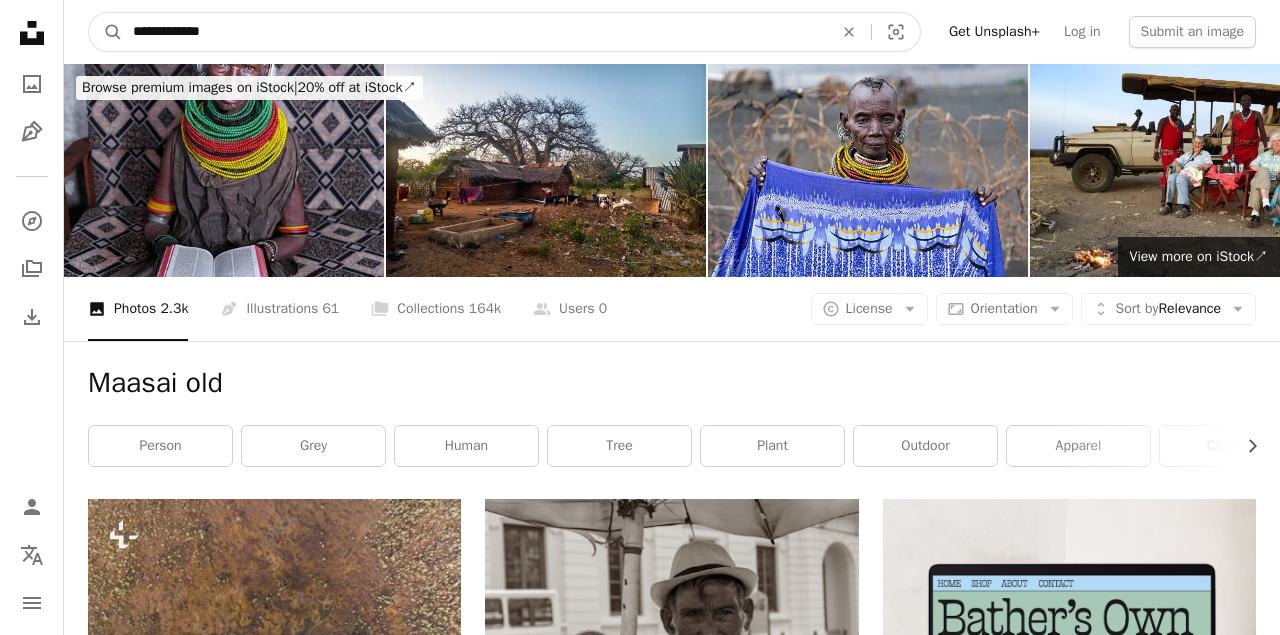 type on "**********" 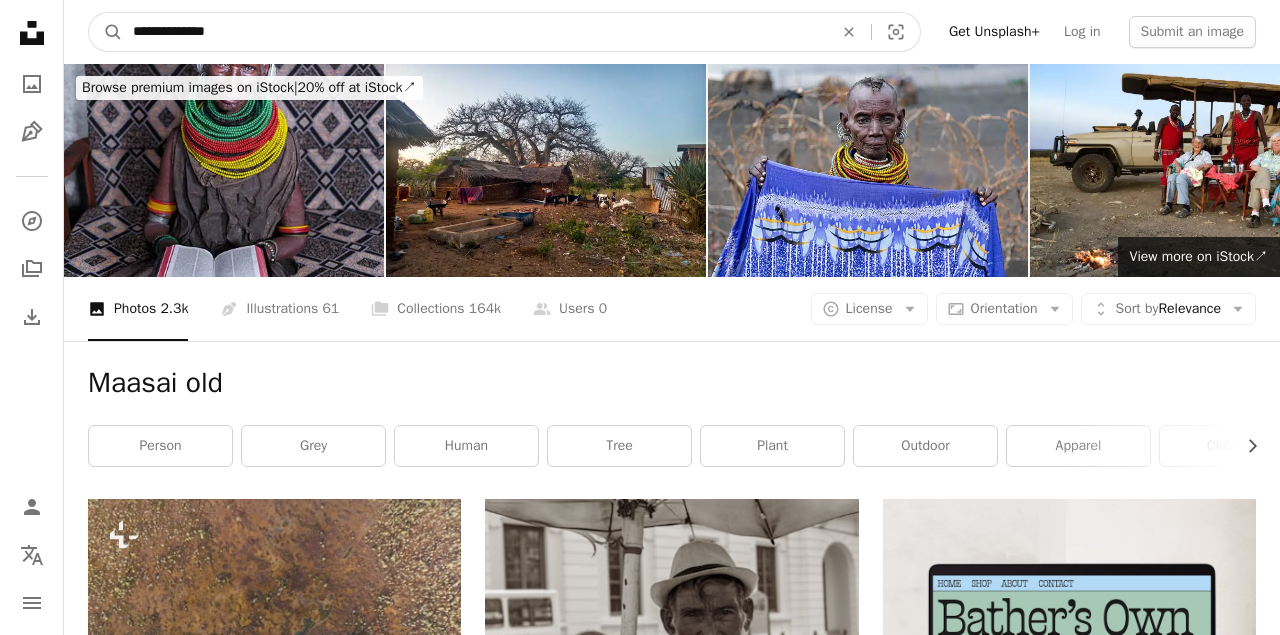 click on "A magnifying glass" at bounding box center (106, 32) 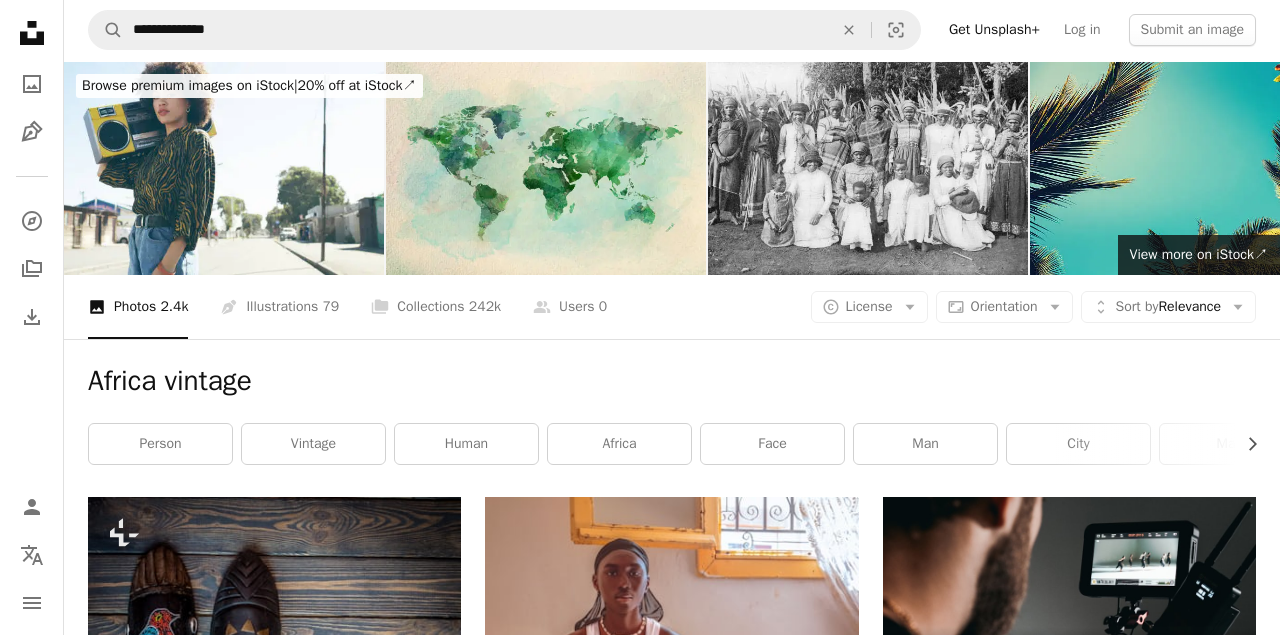 scroll, scrollTop: 0, scrollLeft: 0, axis: both 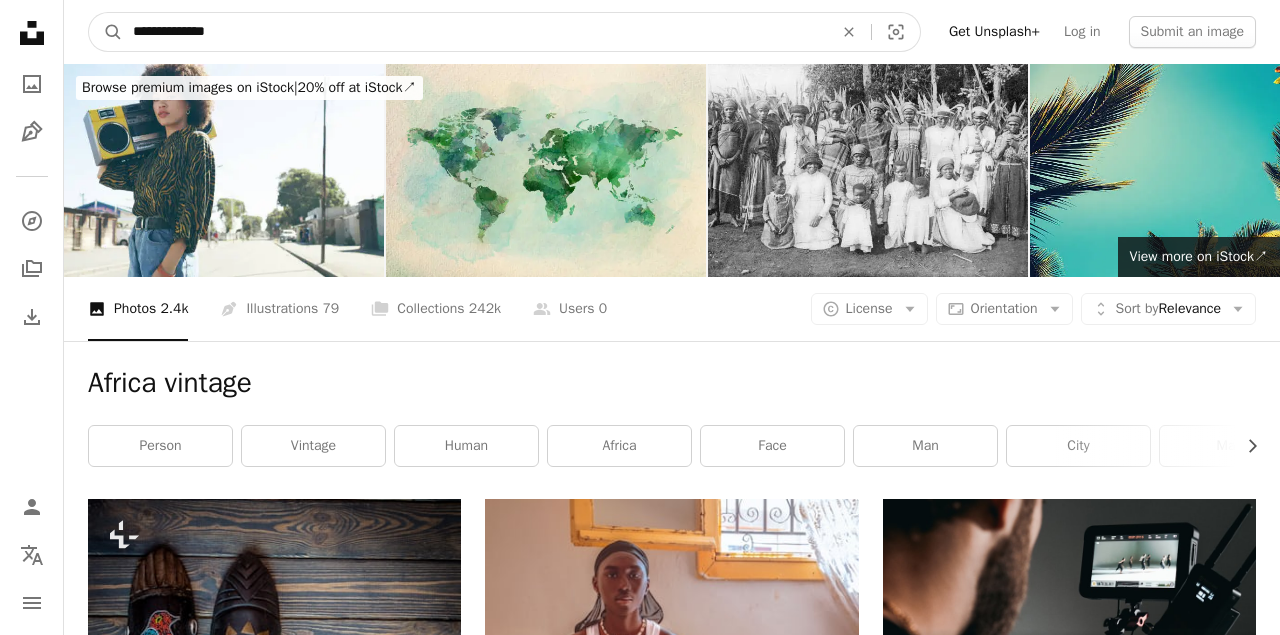 drag, startPoint x: 603, startPoint y: 41, endPoint x: 51, endPoint y: 68, distance: 552.6599 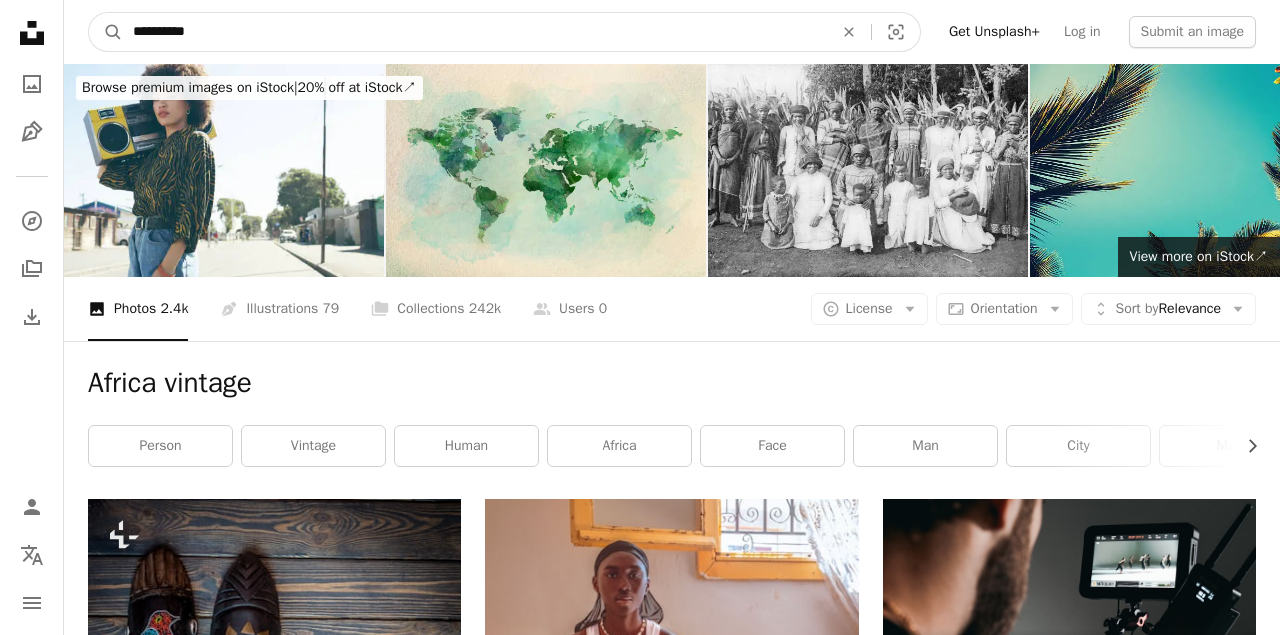 type on "**********" 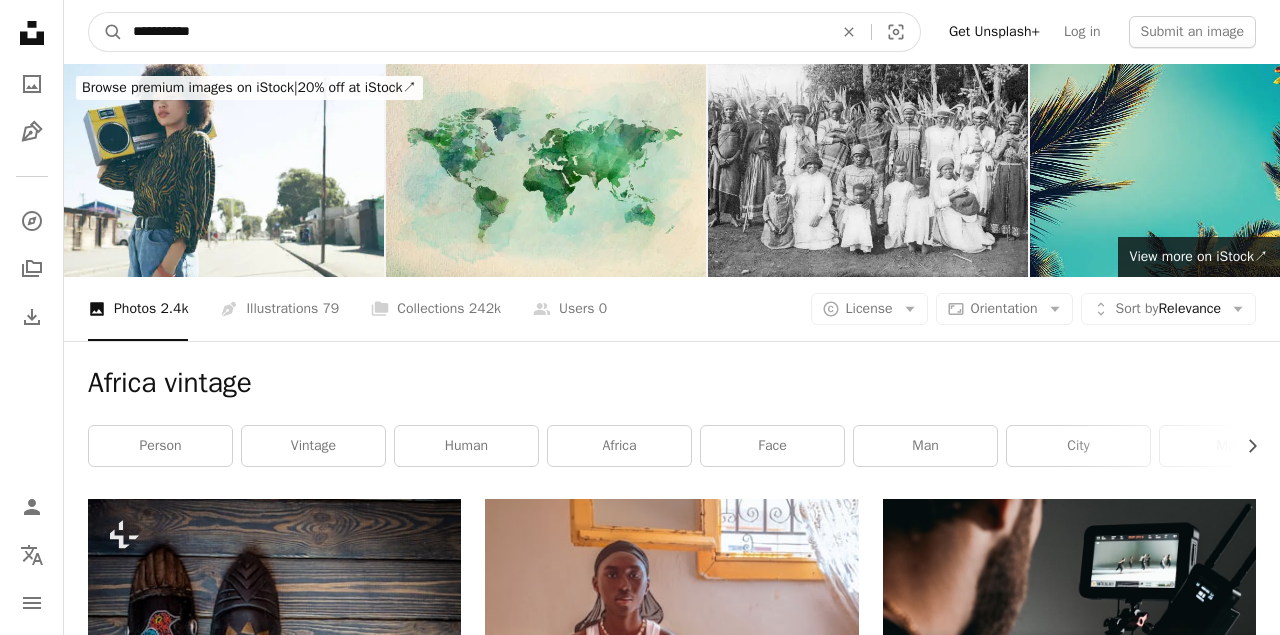 click on "A magnifying glass" at bounding box center (106, 32) 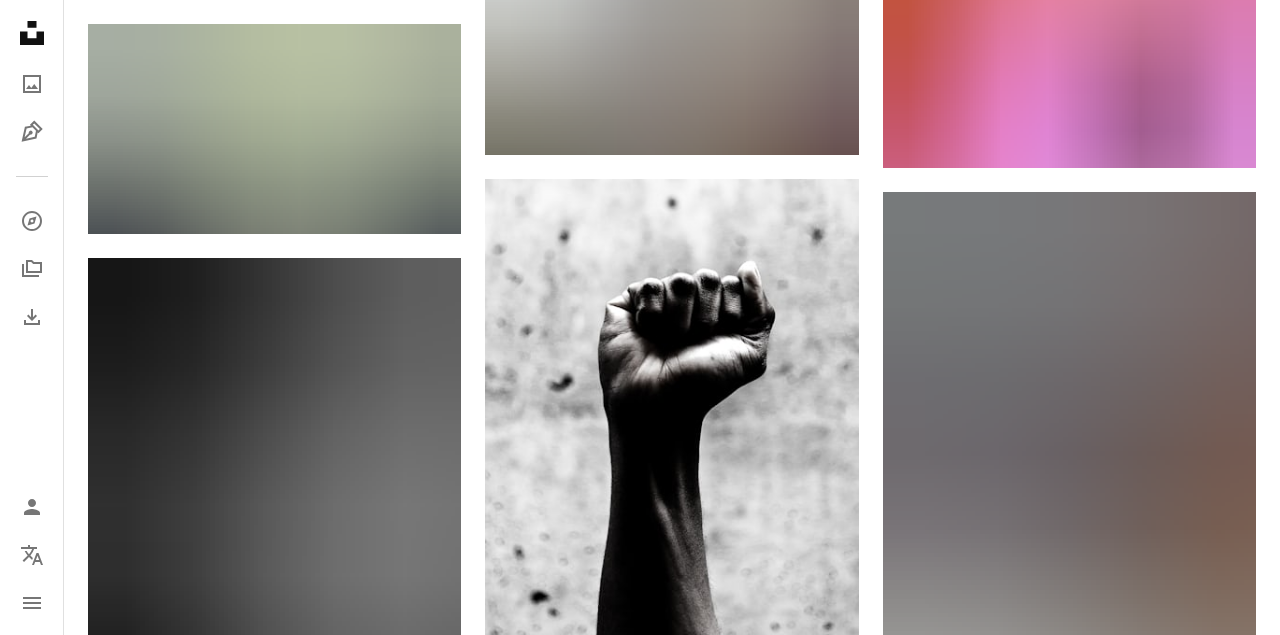 scroll, scrollTop: 2940, scrollLeft: 0, axis: vertical 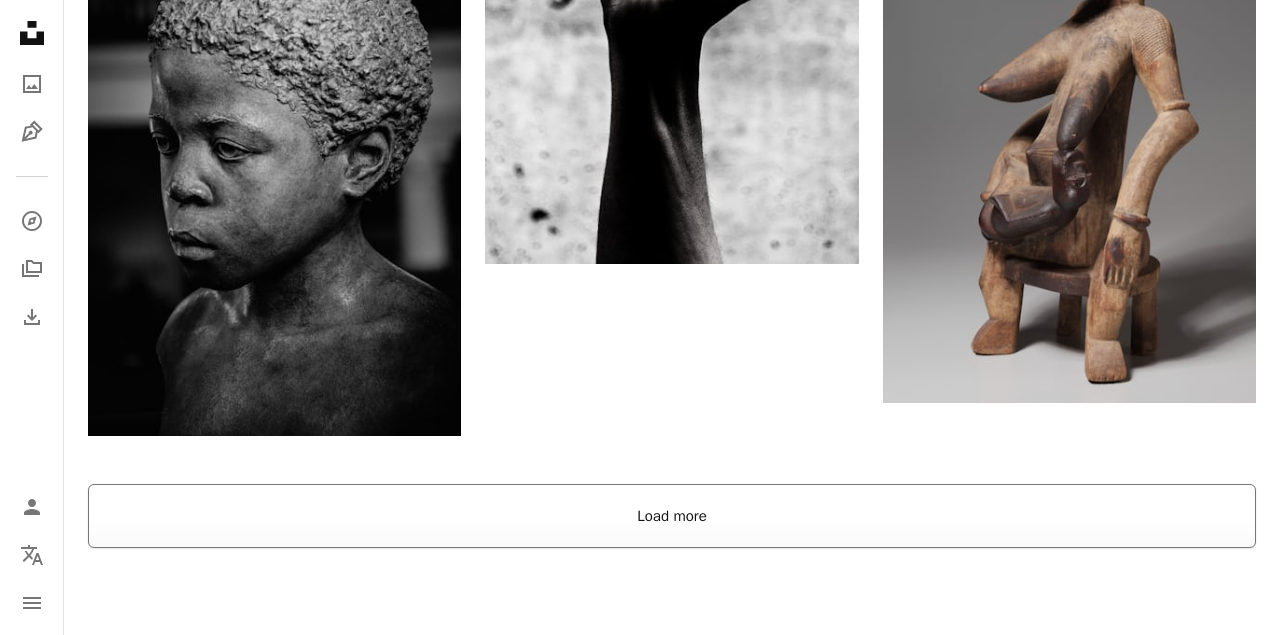 click on "Load more" at bounding box center (672, 516) 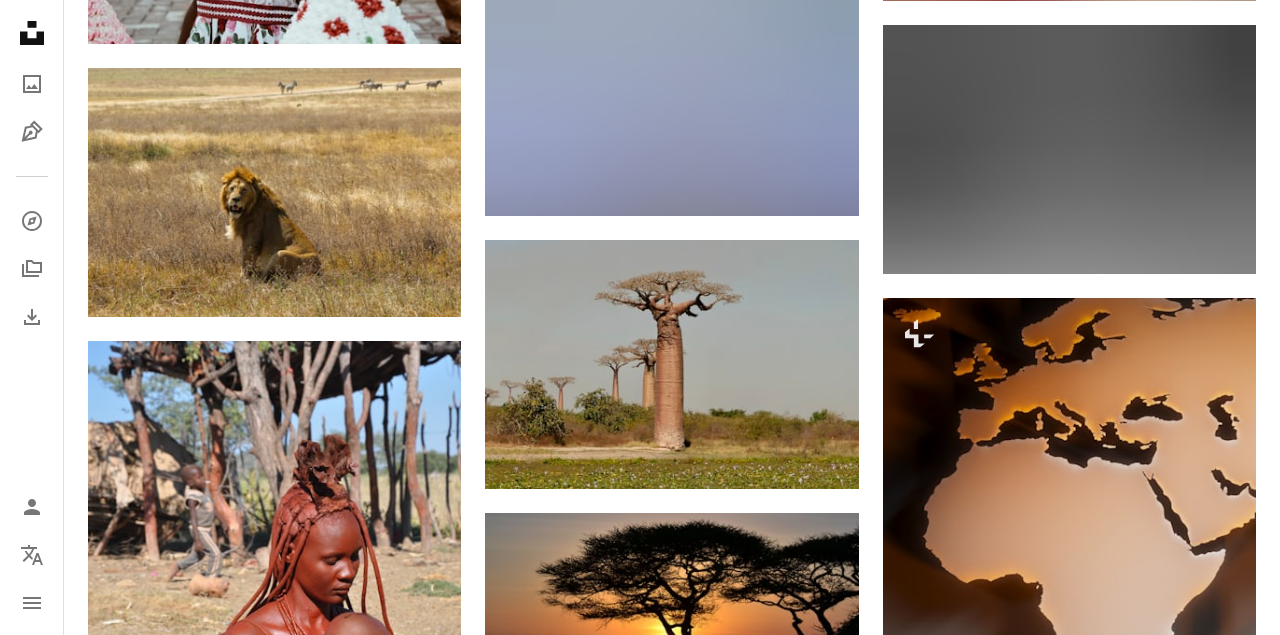 scroll, scrollTop: 9139, scrollLeft: 0, axis: vertical 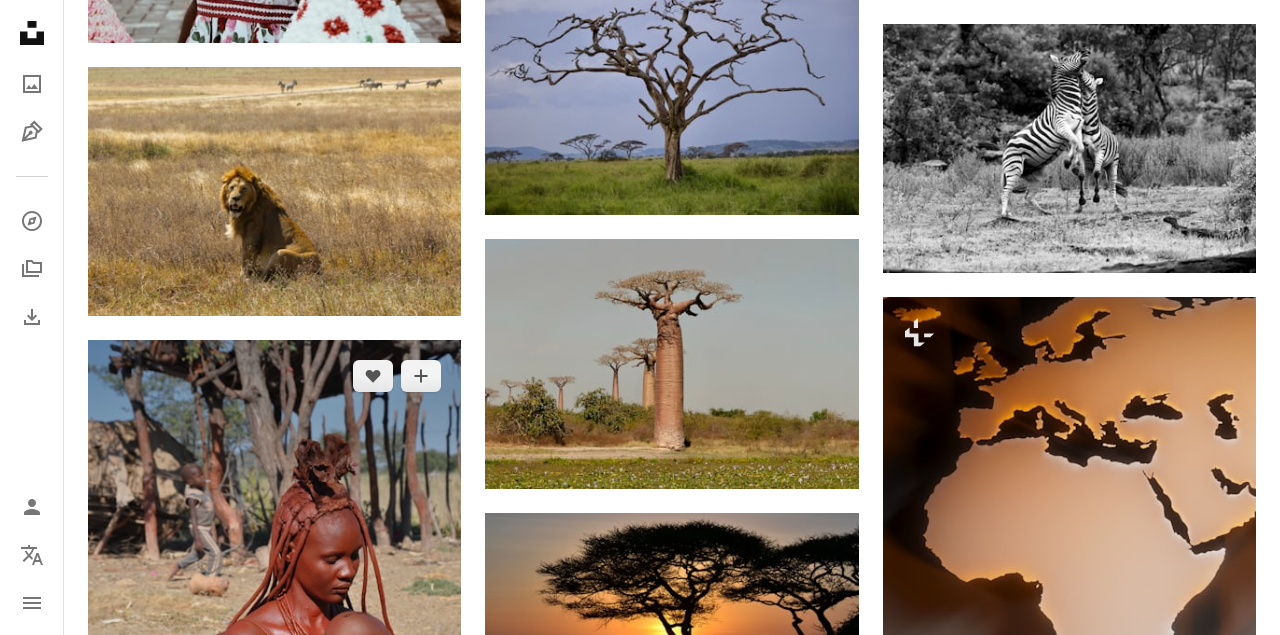 click at bounding box center (274, 621) 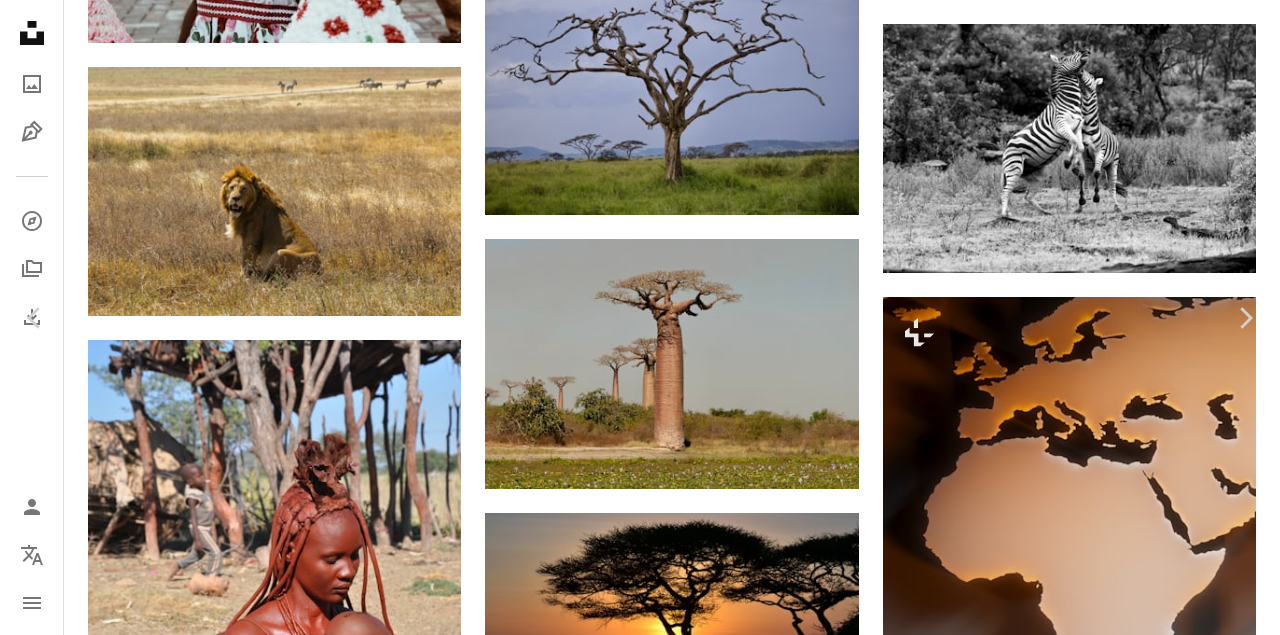 scroll, scrollTop: 4533, scrollLeft: 0, axis: vertical 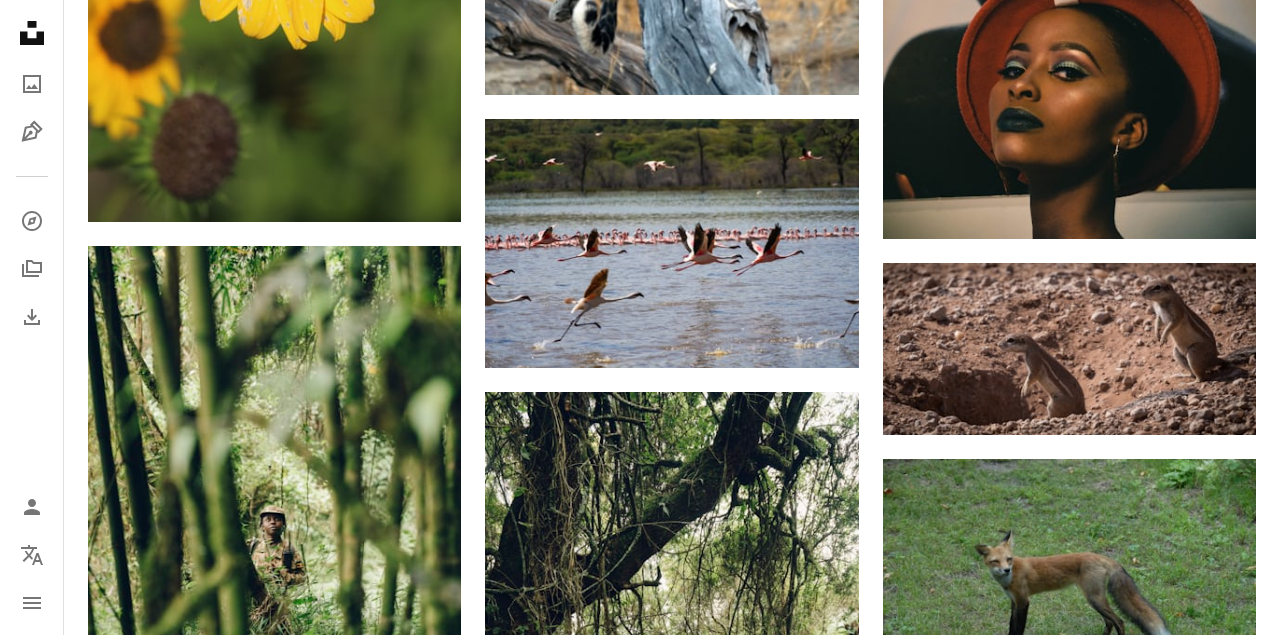 click at bounding box center [274, 1016] 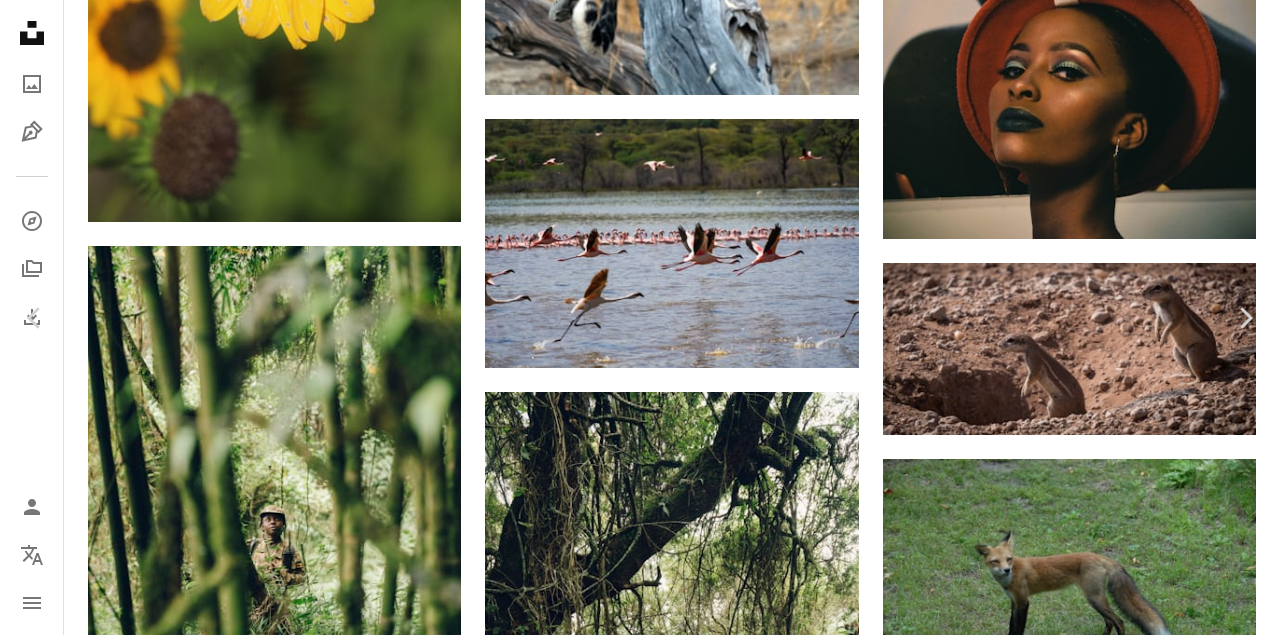 scroll, scrollTop: 3210, scrollLeft: 0, axis: vertical 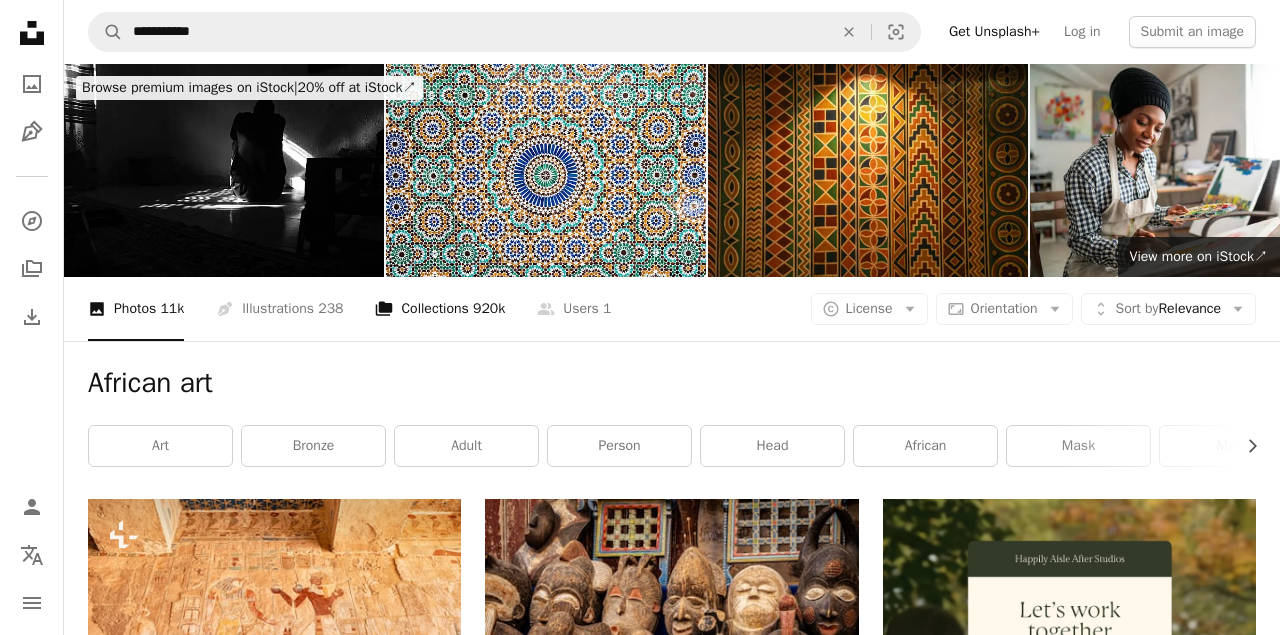 click on "A stack of folders Collections   920k" at bounding box center (440, 309) 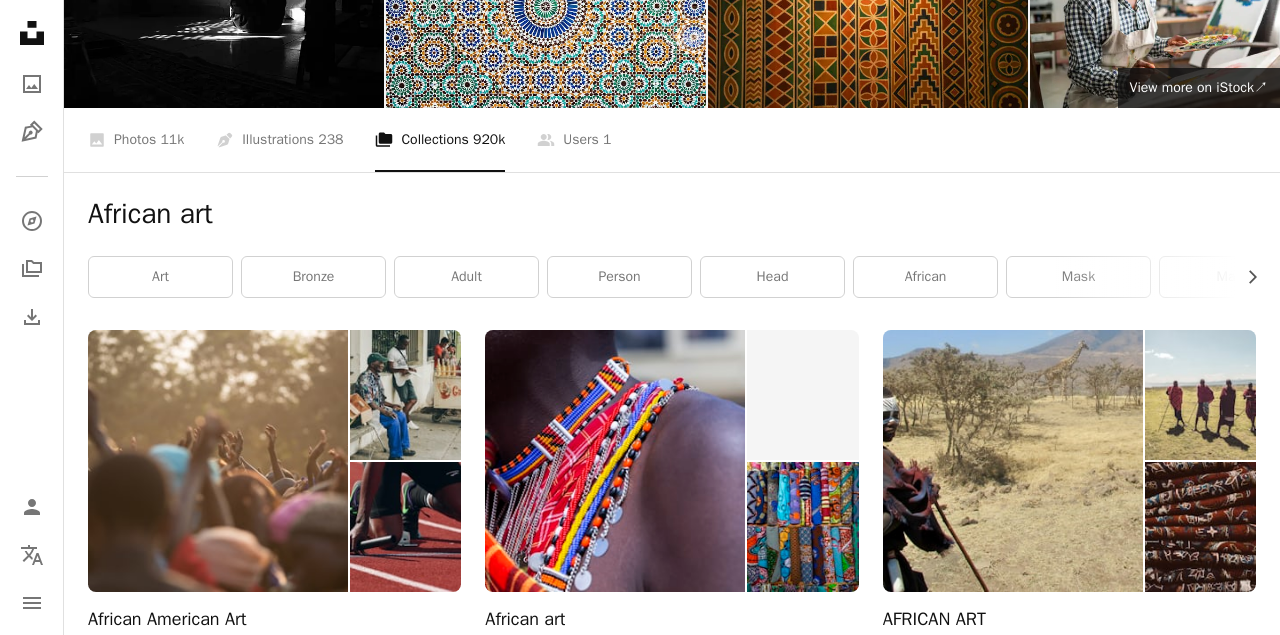scroll, scrollTop: 0, scrollLeft: 0, axis: both 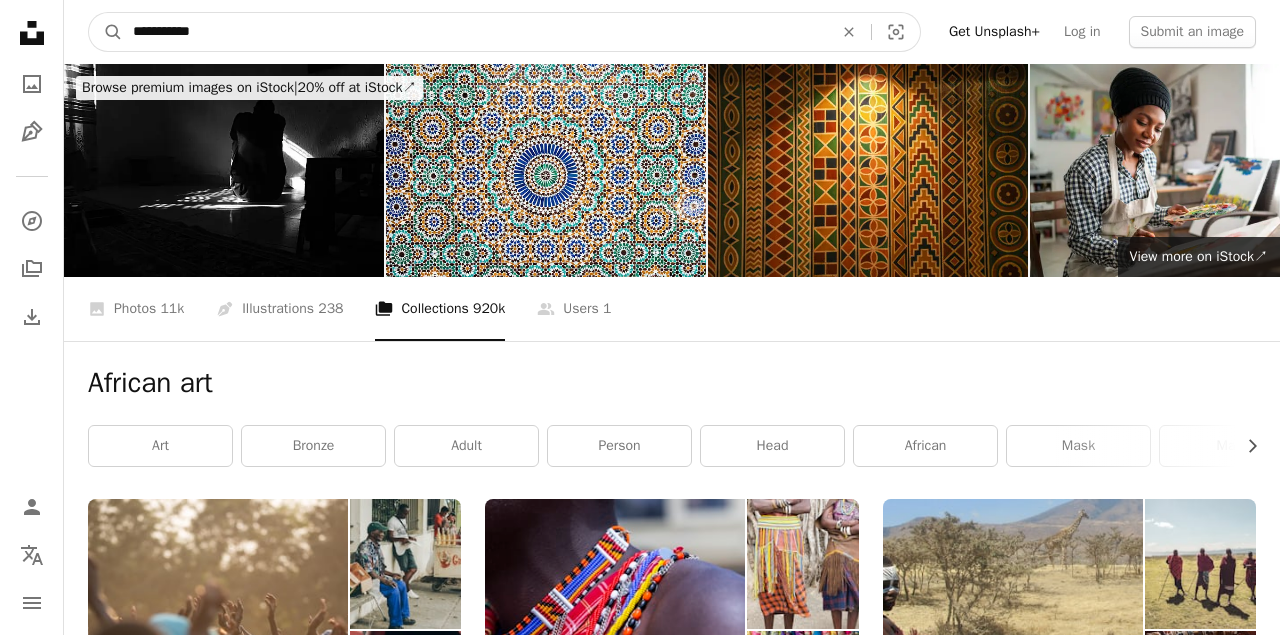 drag, startPoint x: 261, startPoint y: 46, endPoint x: 0, endPoint y: 46, distance: 261 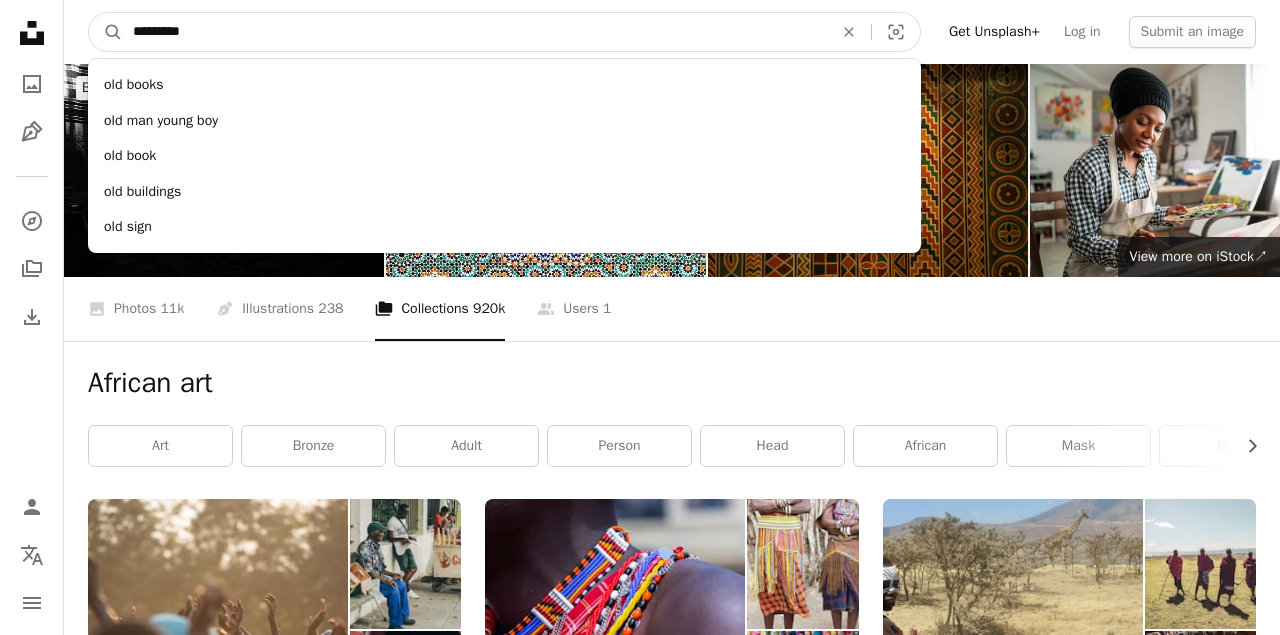 type on "**********" 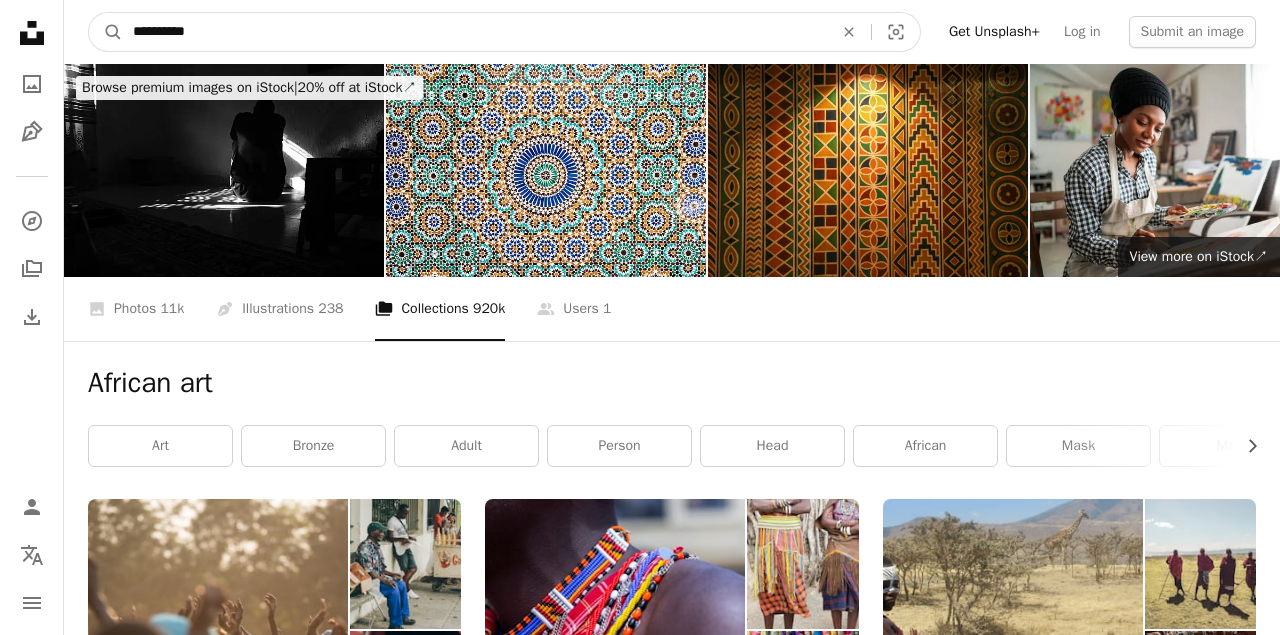 click on "A magnifying glass" at bounding box center [106, 32] 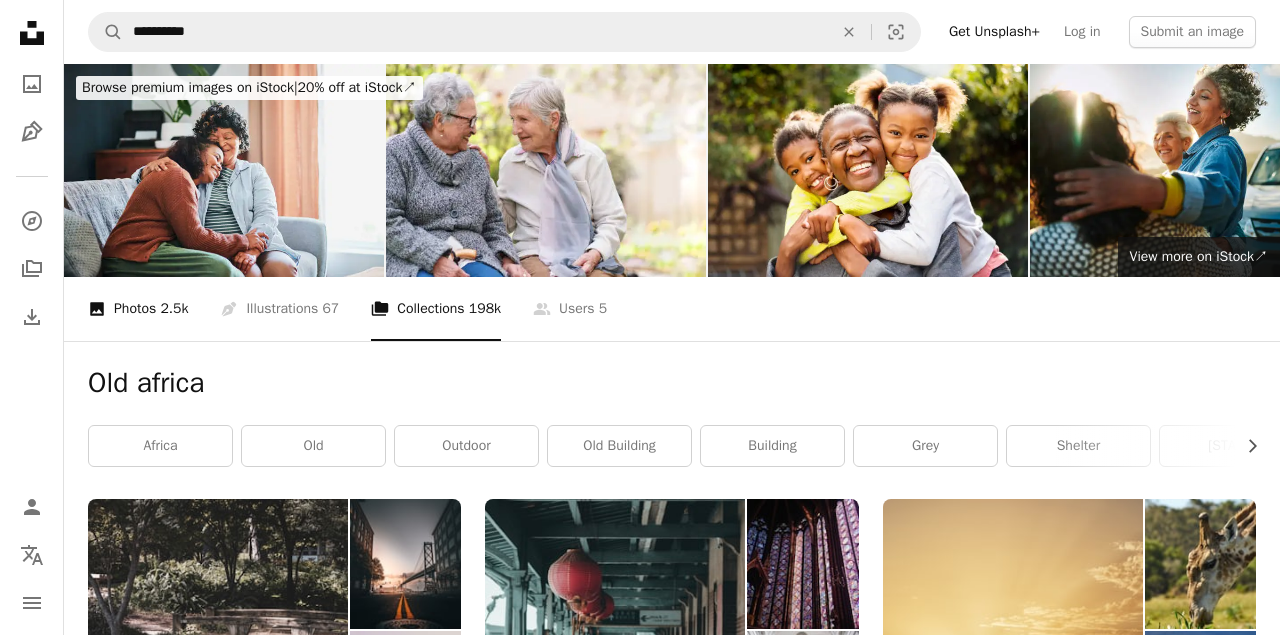 click on "A photo Photos   2.5k" at bounding box center (138, 309) 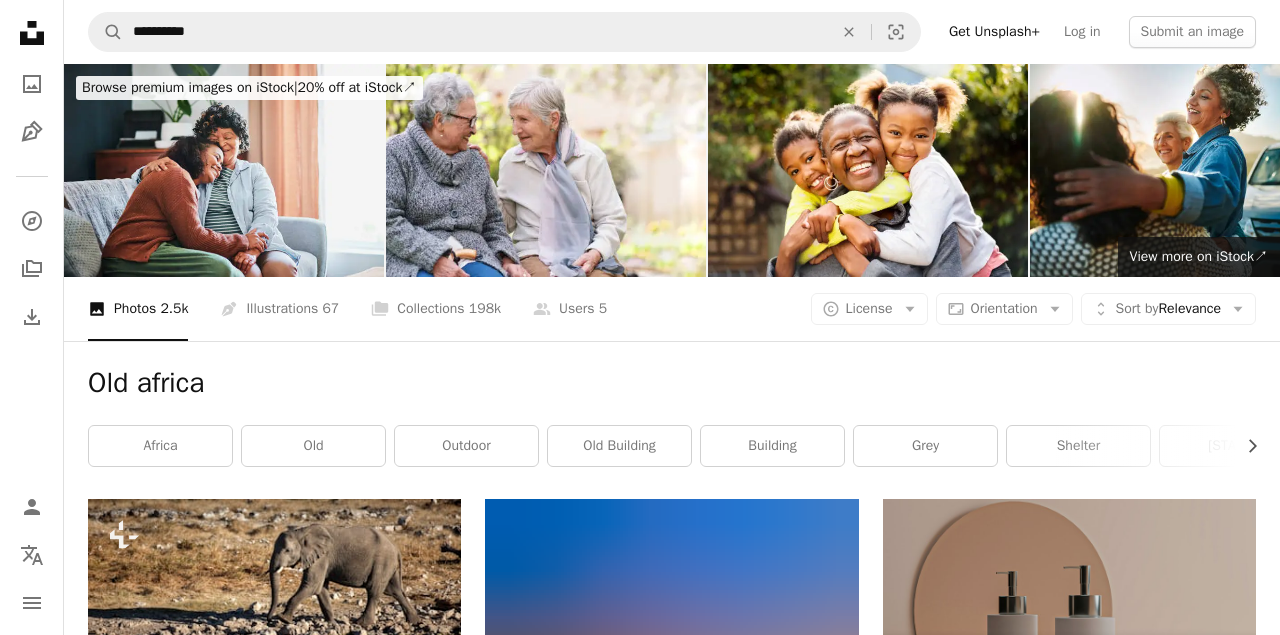 scroll, scrollTop: 99, scrollLeft: 0, axis: vertical 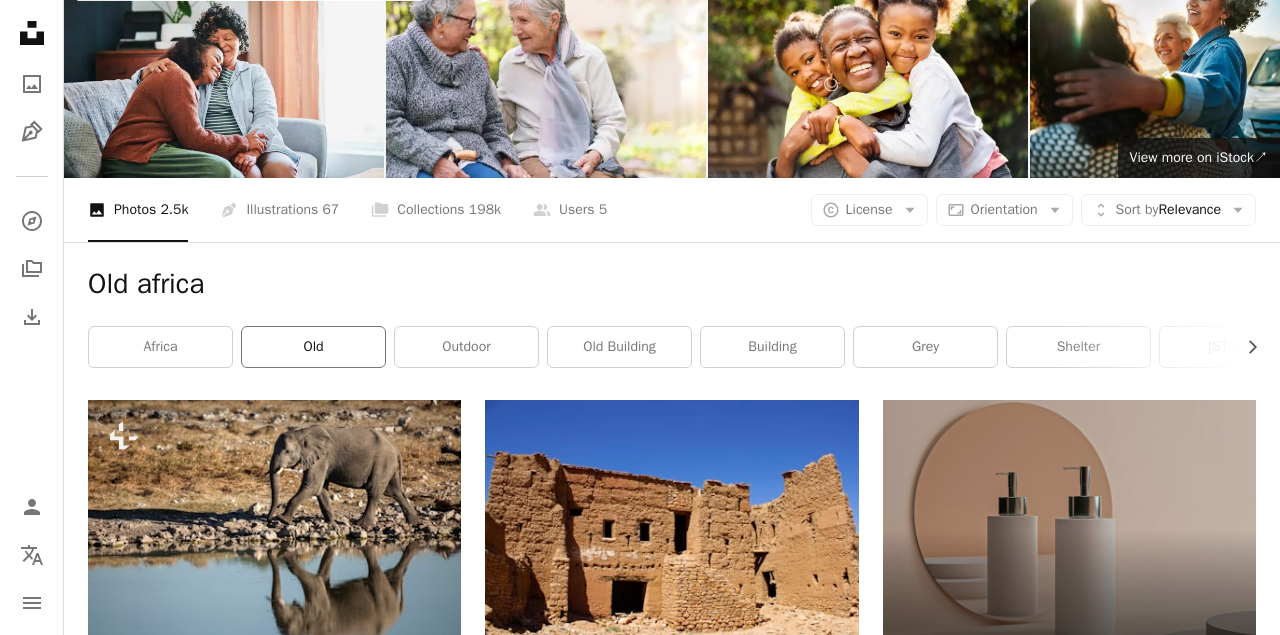 click on "old" at bounding box center (313, 347) 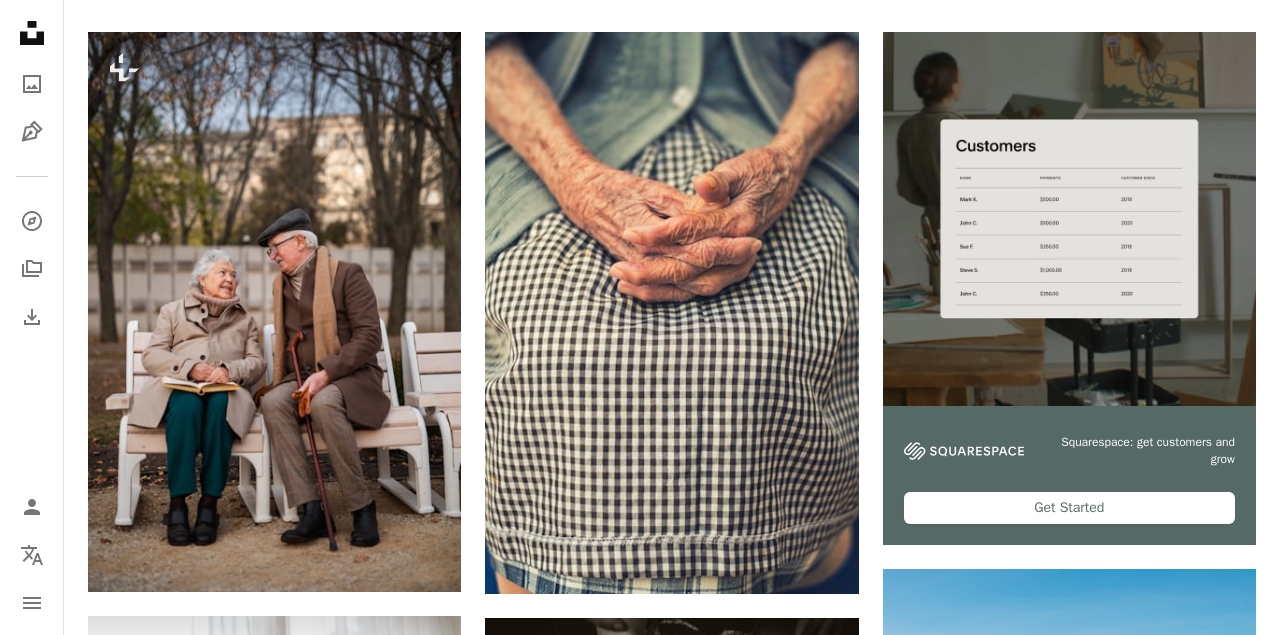 scroll, scrollTop: 558, scrollLeft: 0, axis: vertical 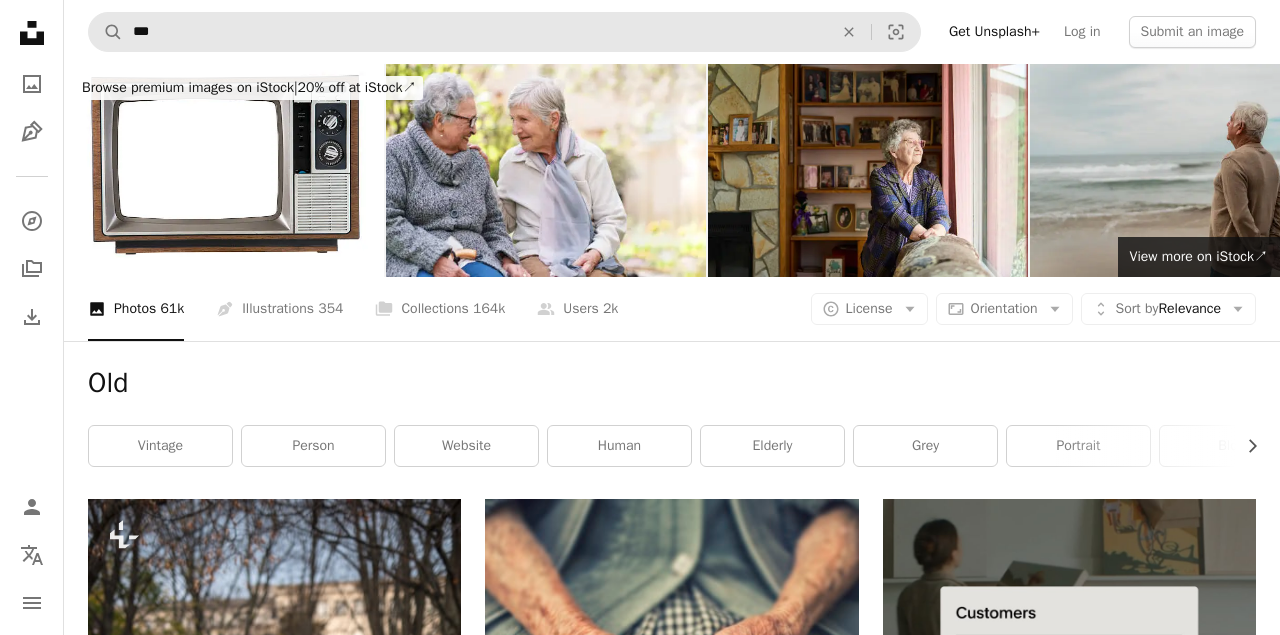 drag, startPoint x: 429, startPoint y: 61, endPoint x: 434, endPoint y: 46, distance: 15.811388 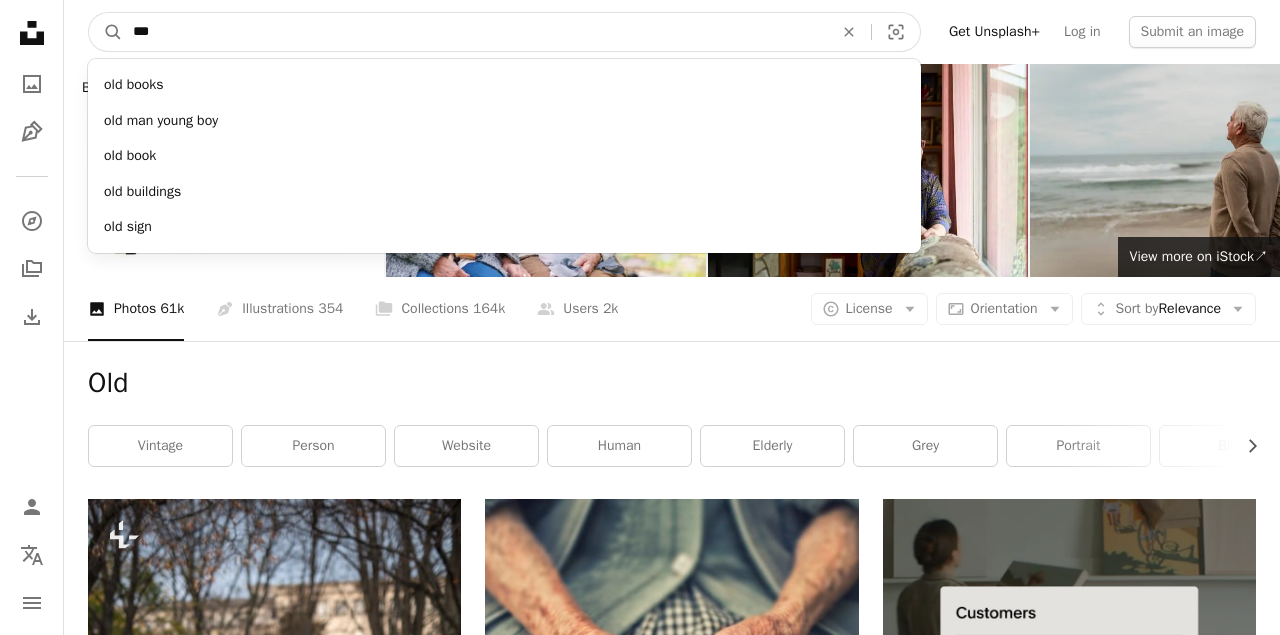 drag, startPoint x: 434, startPoint y: 46, endPoint x: 0, endPoint y: 40, distance: 434.04147 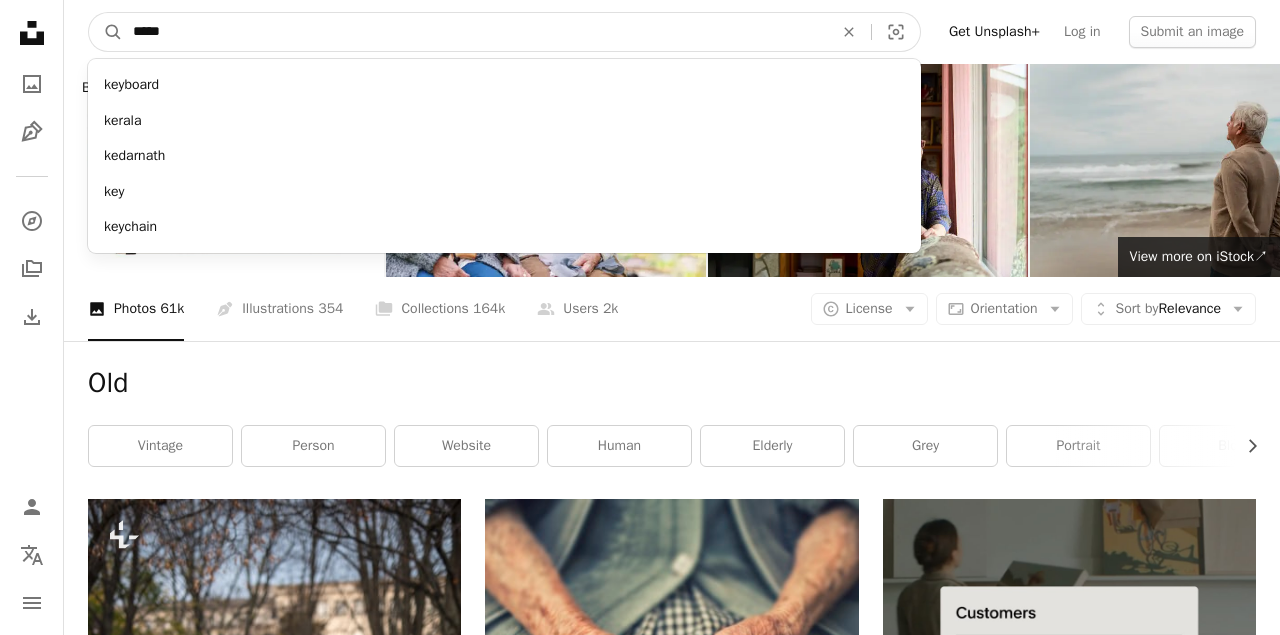 type on "*****" 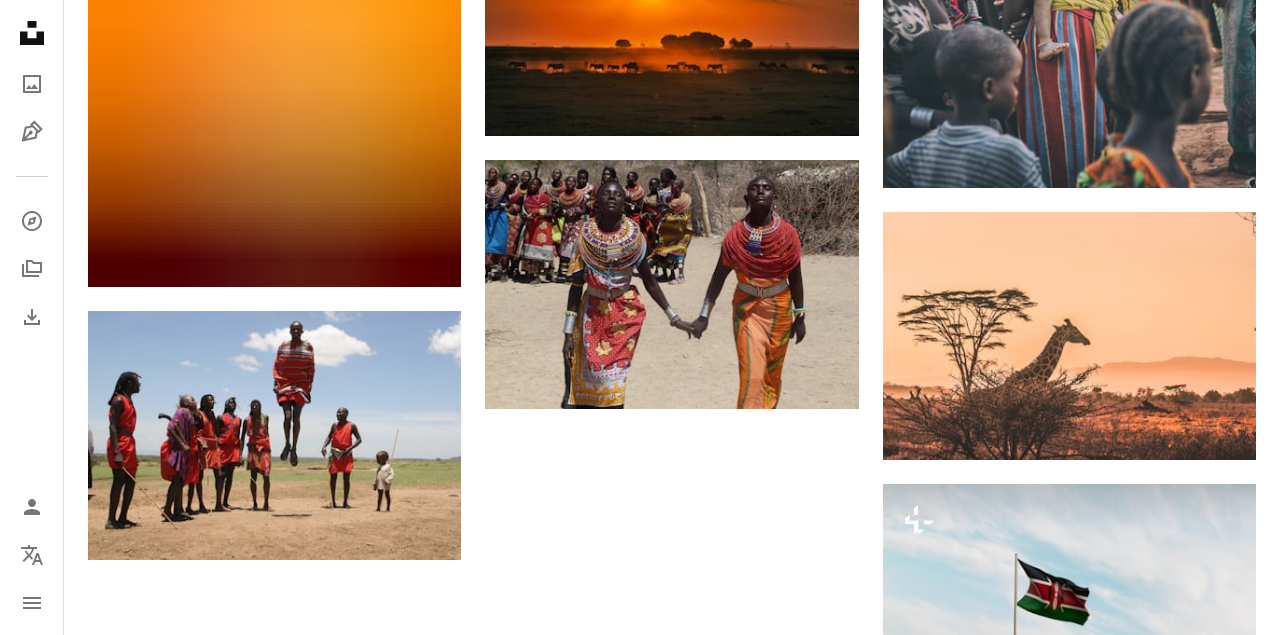 scroll, scrollTop: 2140, scrollLeft: 0, axis: vertical 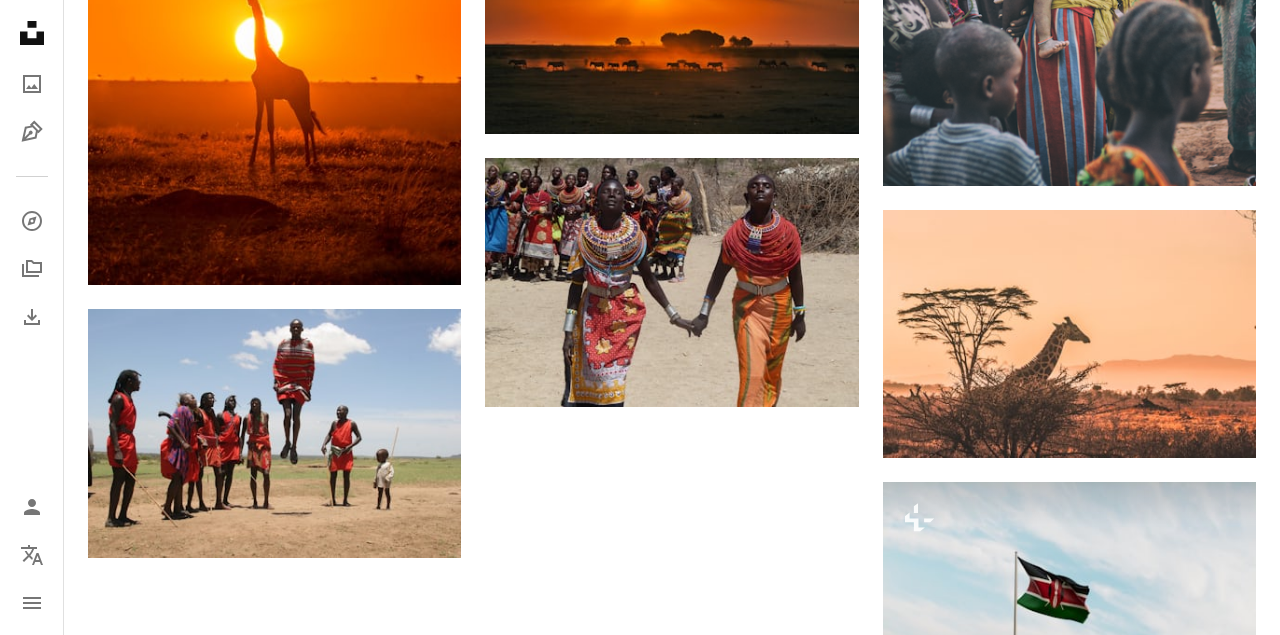 click on "Load more" at bounding box center (672, 1047) 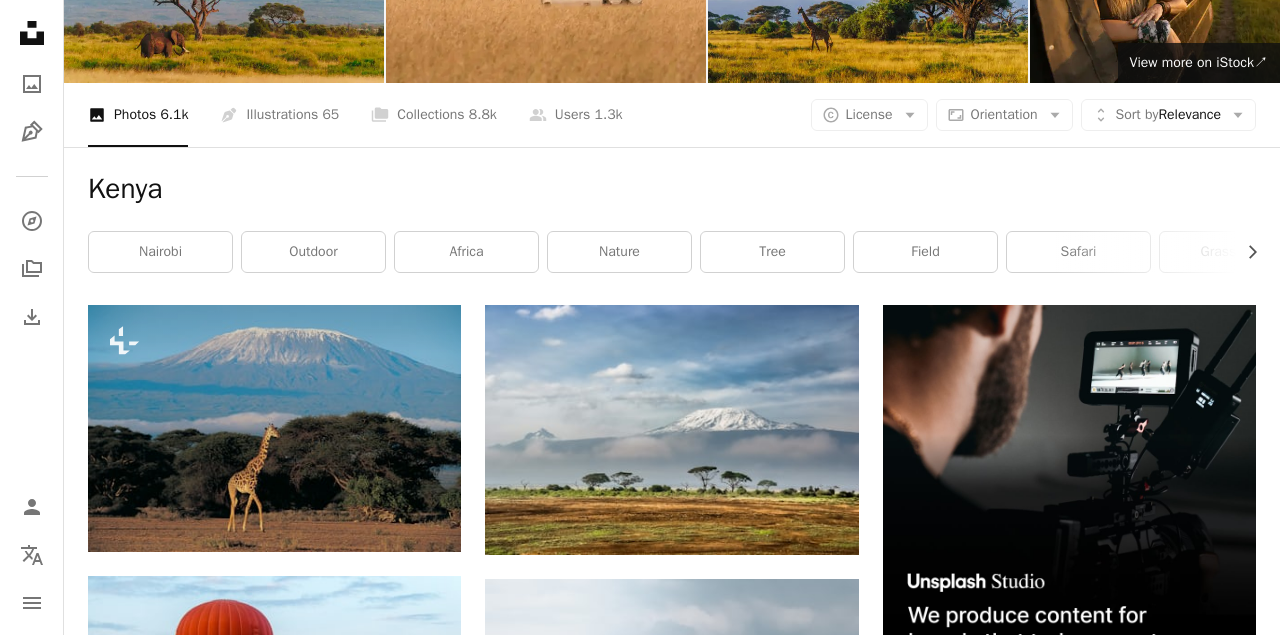 scroll, scrollTop: 0, scrollLeft: 0, axis: both 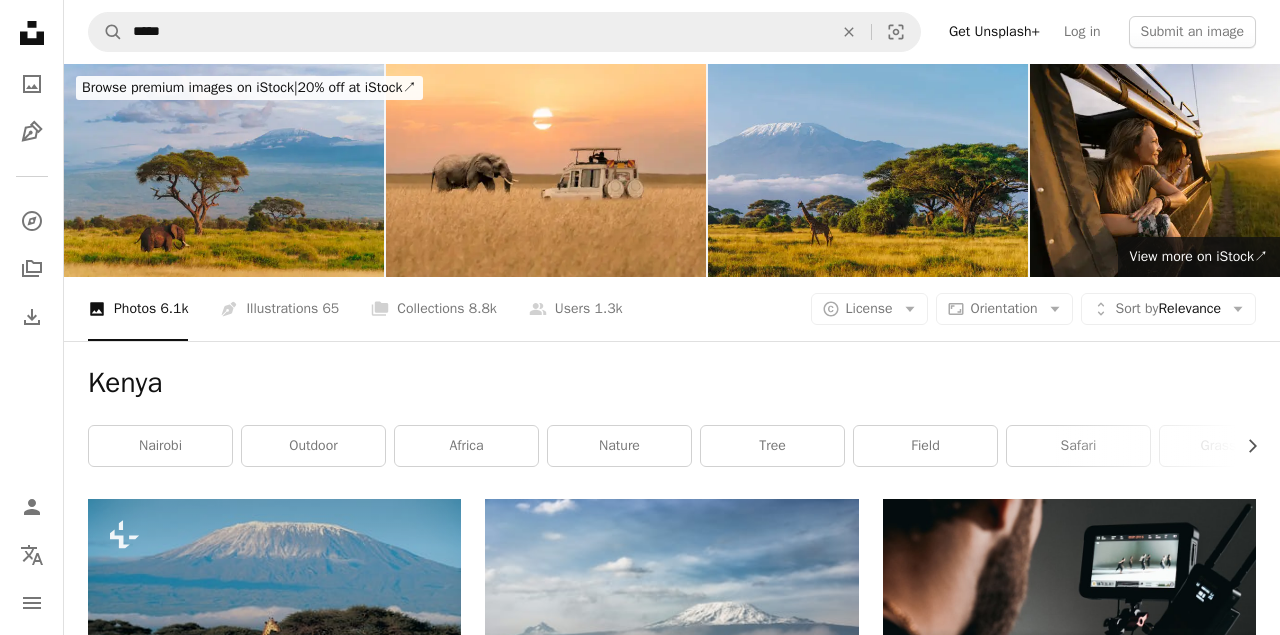 click on "A photo Photos   6.1k Pen Tool Illustrations   65 A stack of folders Collections   8.8k A group of people Users   1.3k A copyright icon © License Arrow down Aspect ratio Orientation Arrow down Unfold Sort by  Relevance Arrow down Filters Filters" at bounding box center [672, 309] 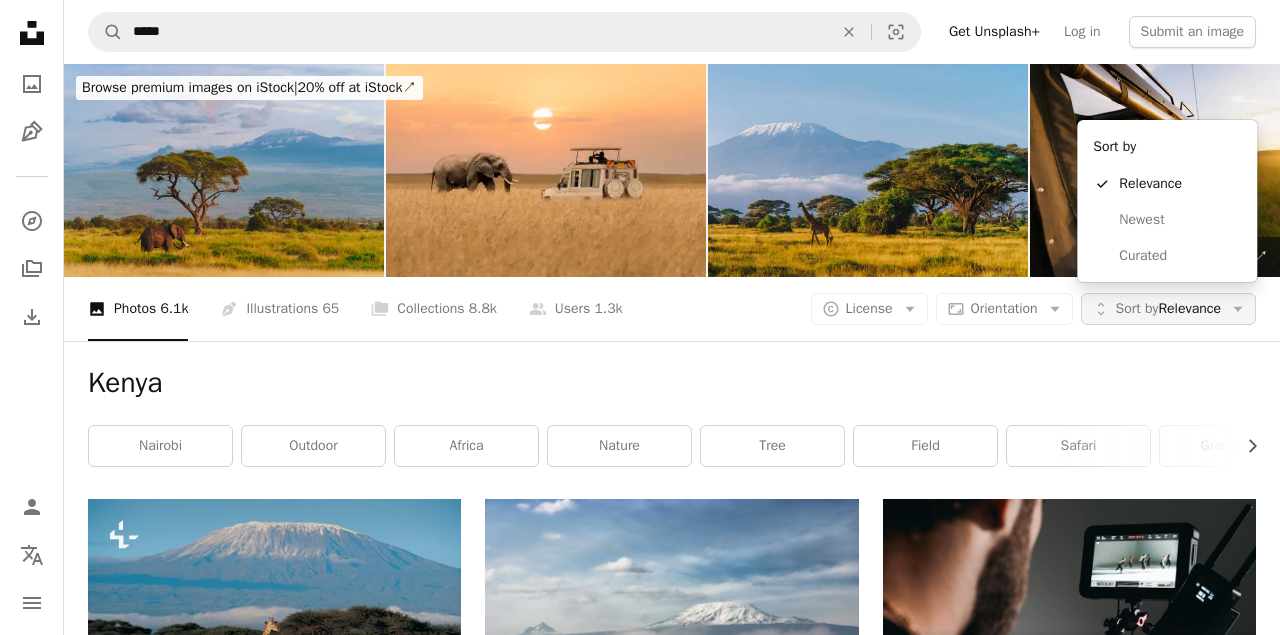 click on "Sort by  Relevance" at bounding box center (1168, 309) 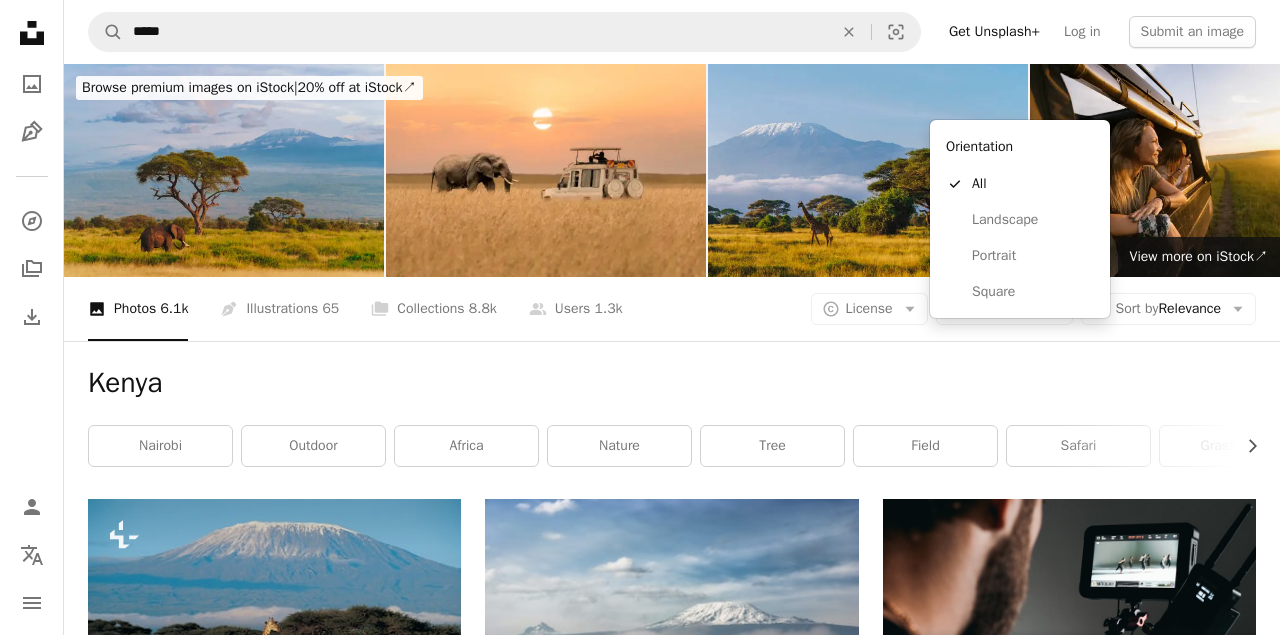 click on "Orientation" at bounding box center [1004, 308] 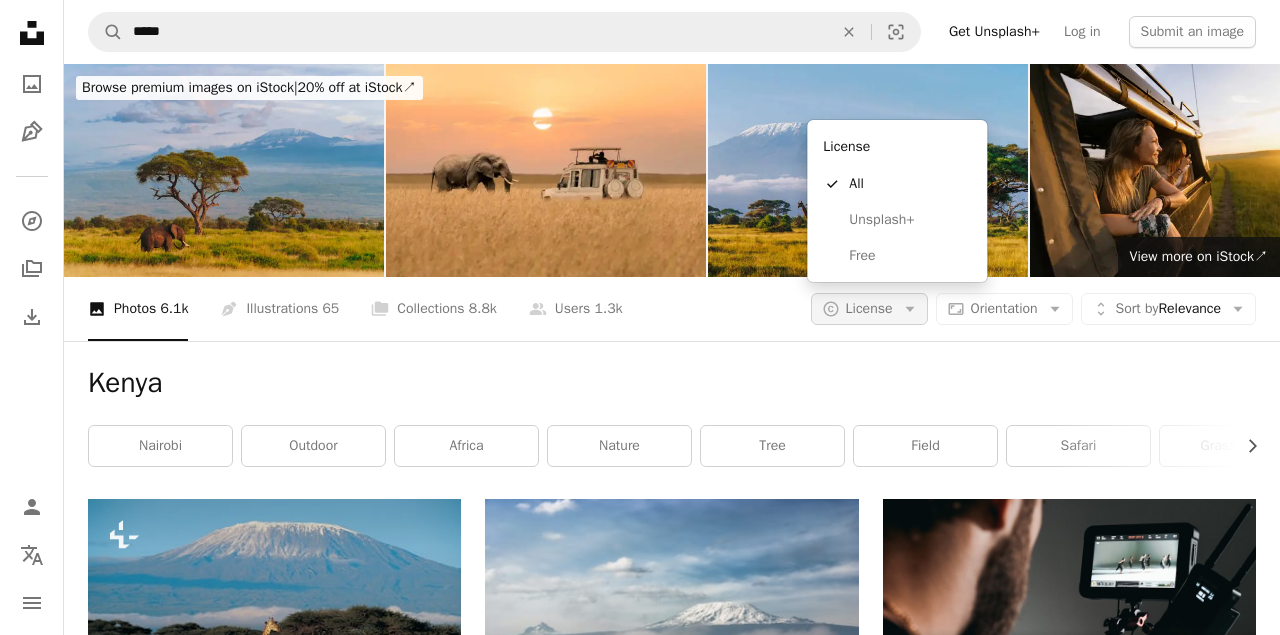 click on "Arrow down" 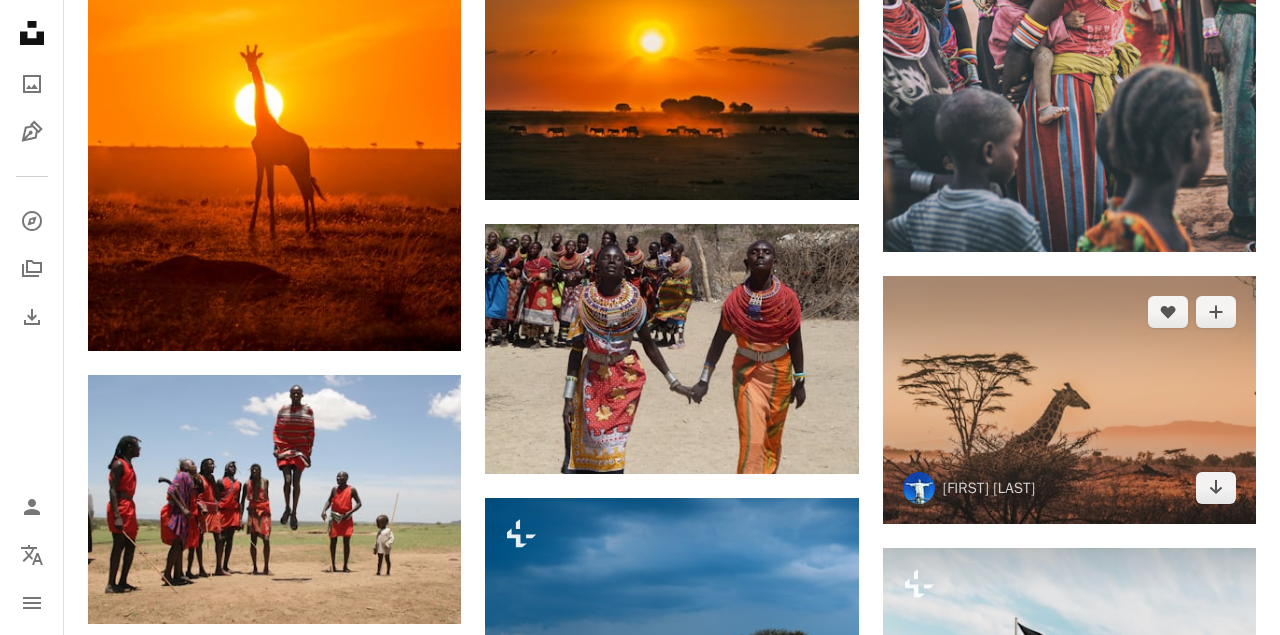scroll, scrollTop: 2095, scrollLeft: 0, axis: vertical 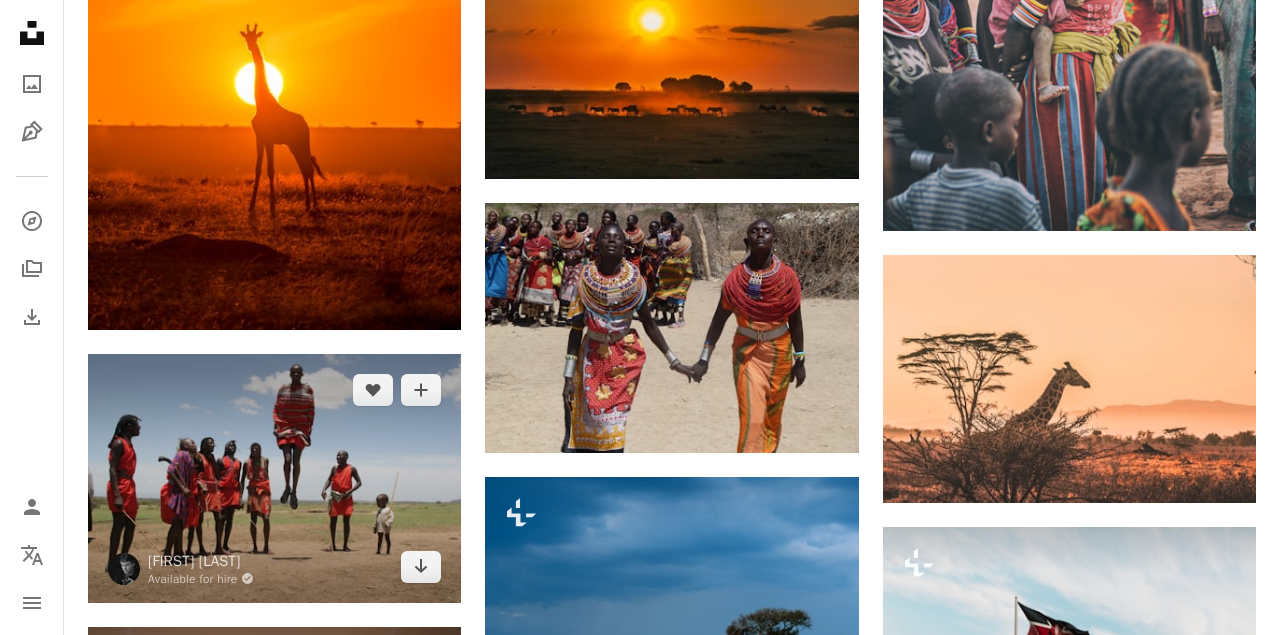 click at bounding box center (274, 478) 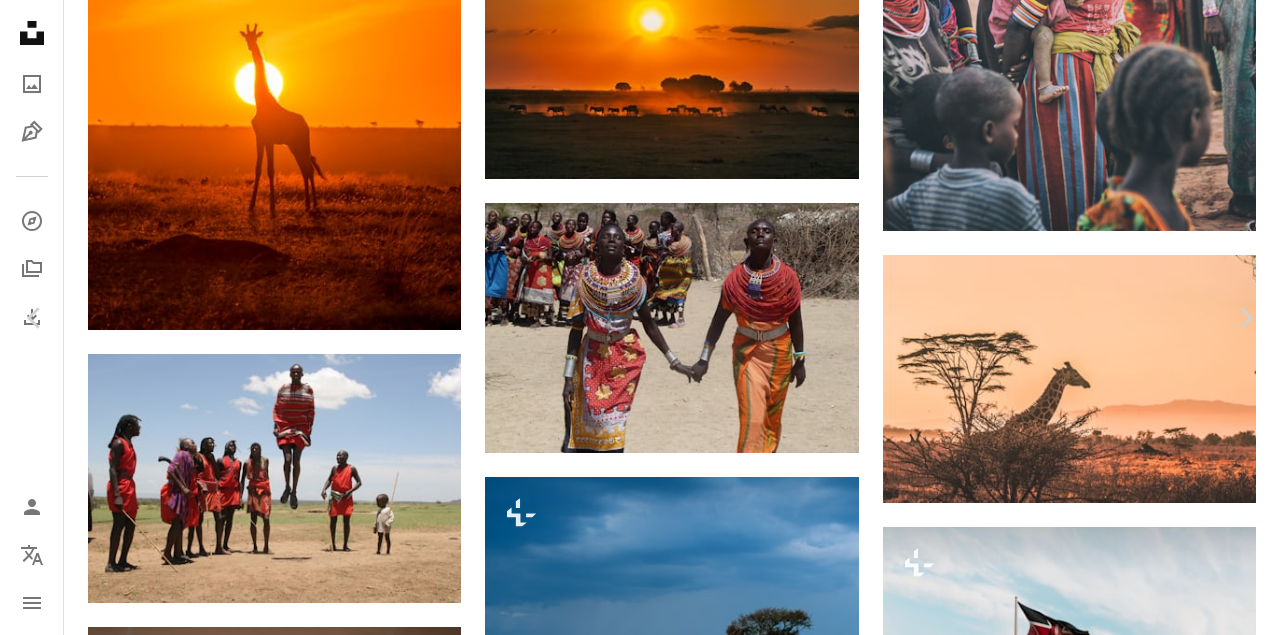 scroll, scrollTop: 0, scrollLeft: 0, axis: both 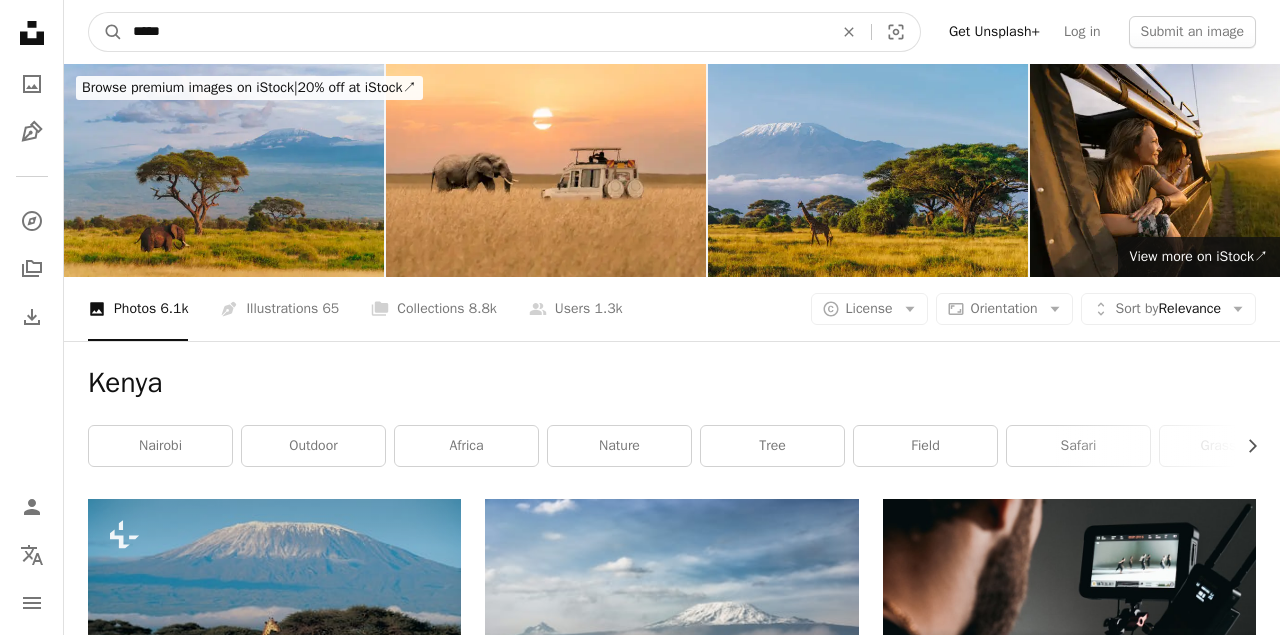drag, startPoint x: 418, startPoint y: 30, endPoint x: 0, endPoint y: 41, distance: 418.1447 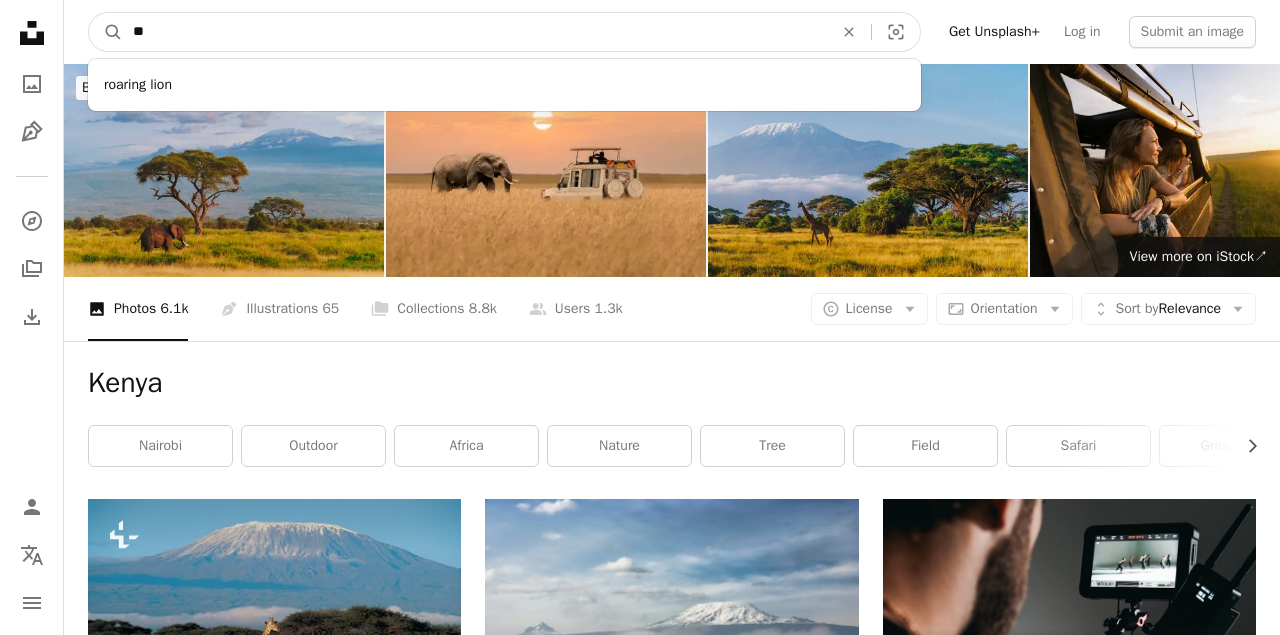 type on "*" 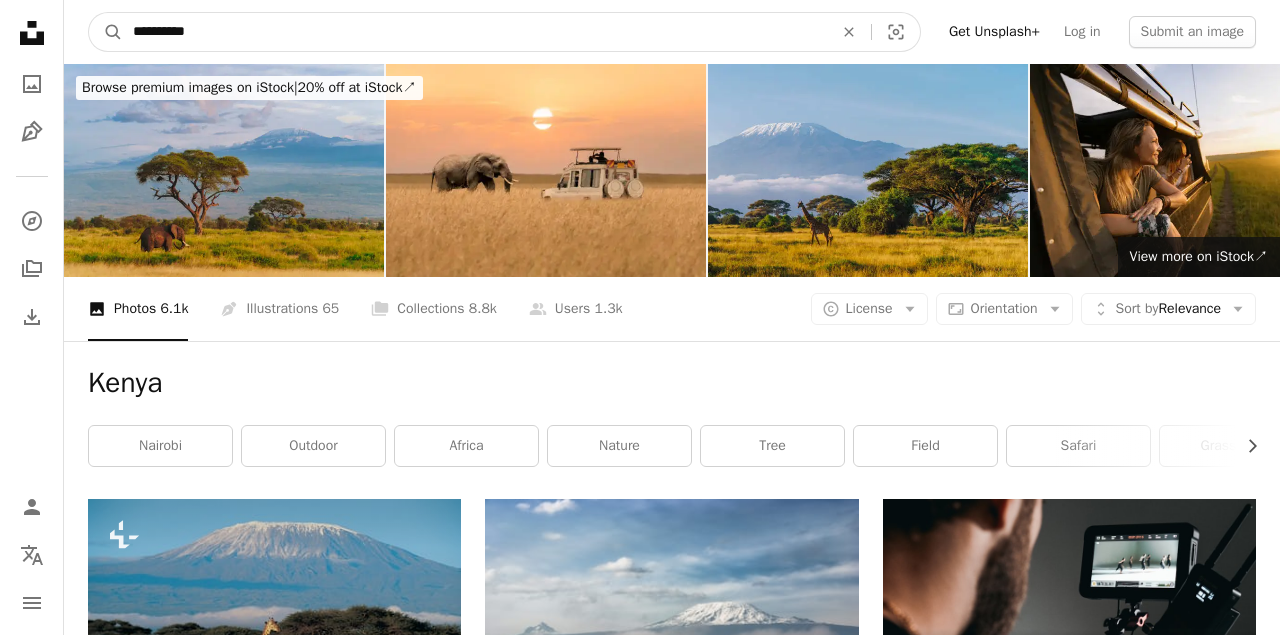 type on "**********" 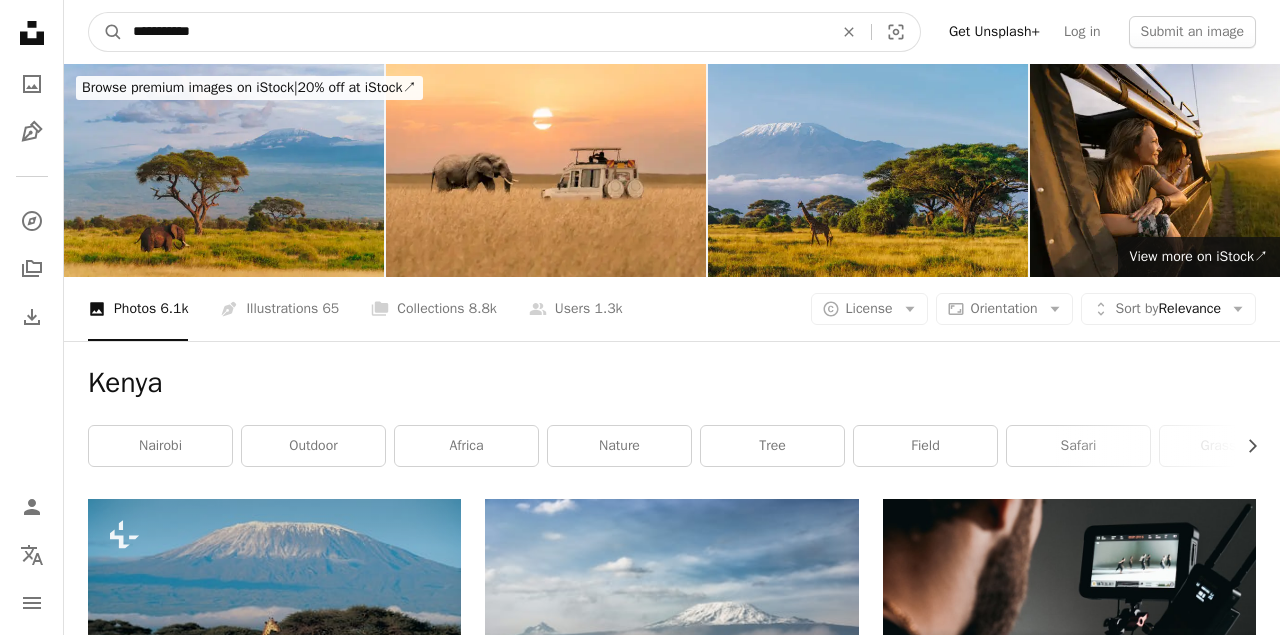 click on "A magnifying glass" at bounding box center [106, 32] 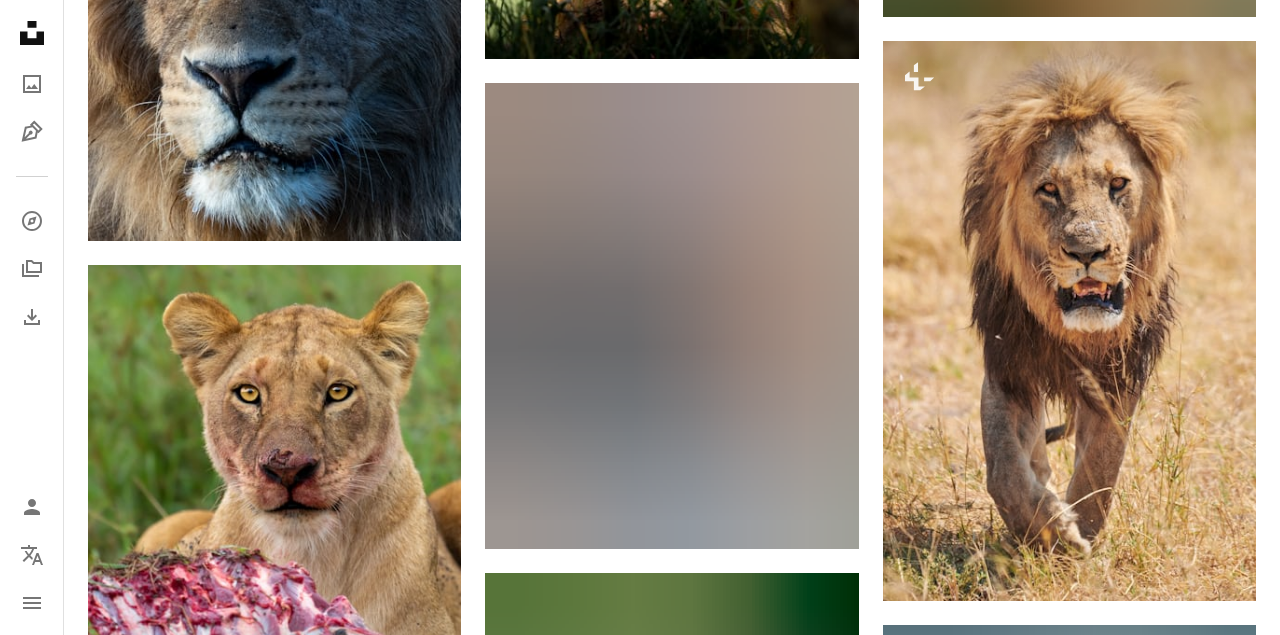 scroll, scrollTop: 2466, scrollLeft: 0, axis: vertical 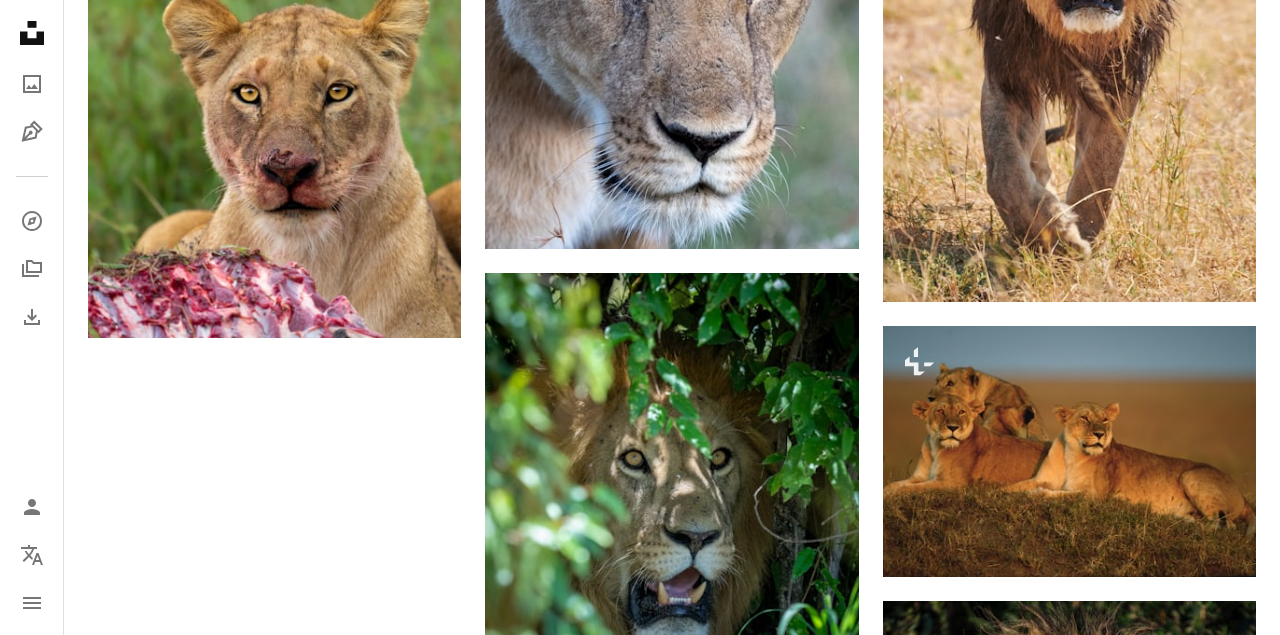 click on "Load more" at bounding box center (672, 1148) 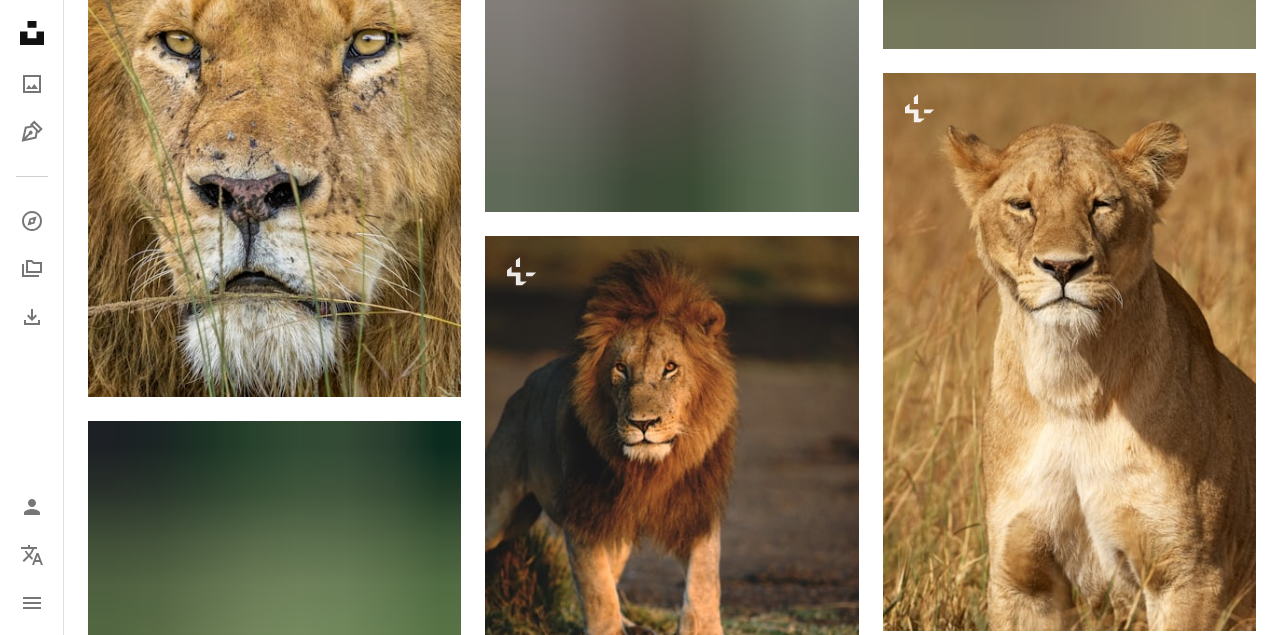 scroll, scrollTop: 3971, scrollLeft: 0, axis: vertical 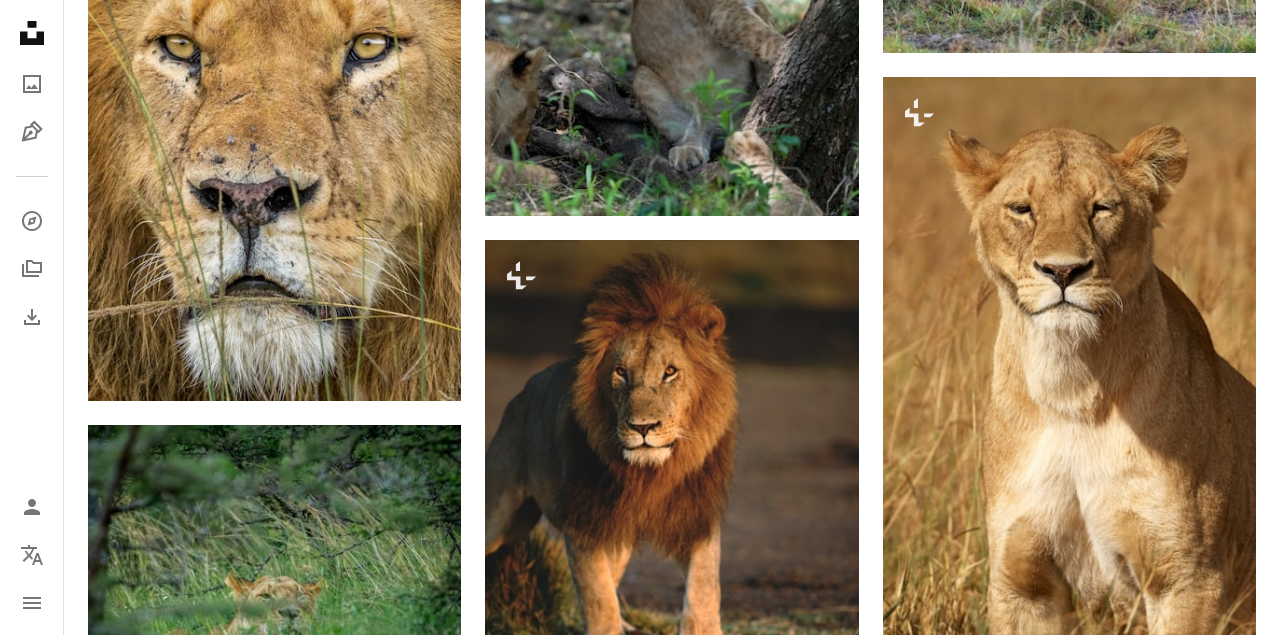 click at bounding box center (1069, 892) 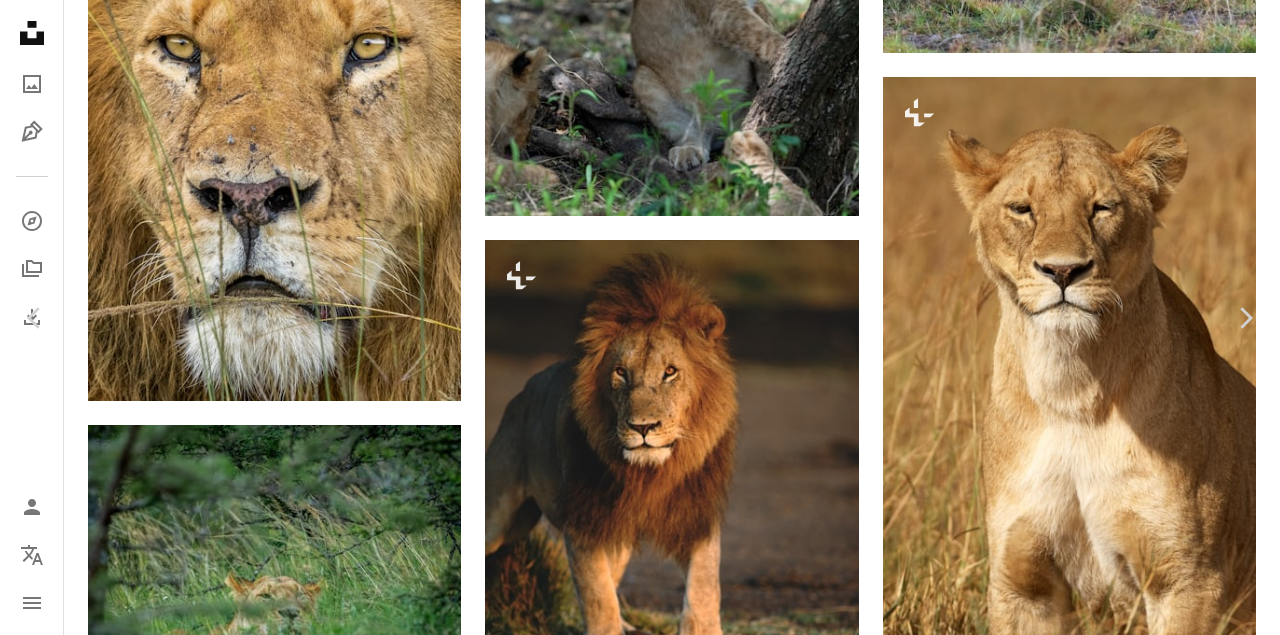 scroll, scrollTop: 2668, scrollLeft: 0, axis: vertical 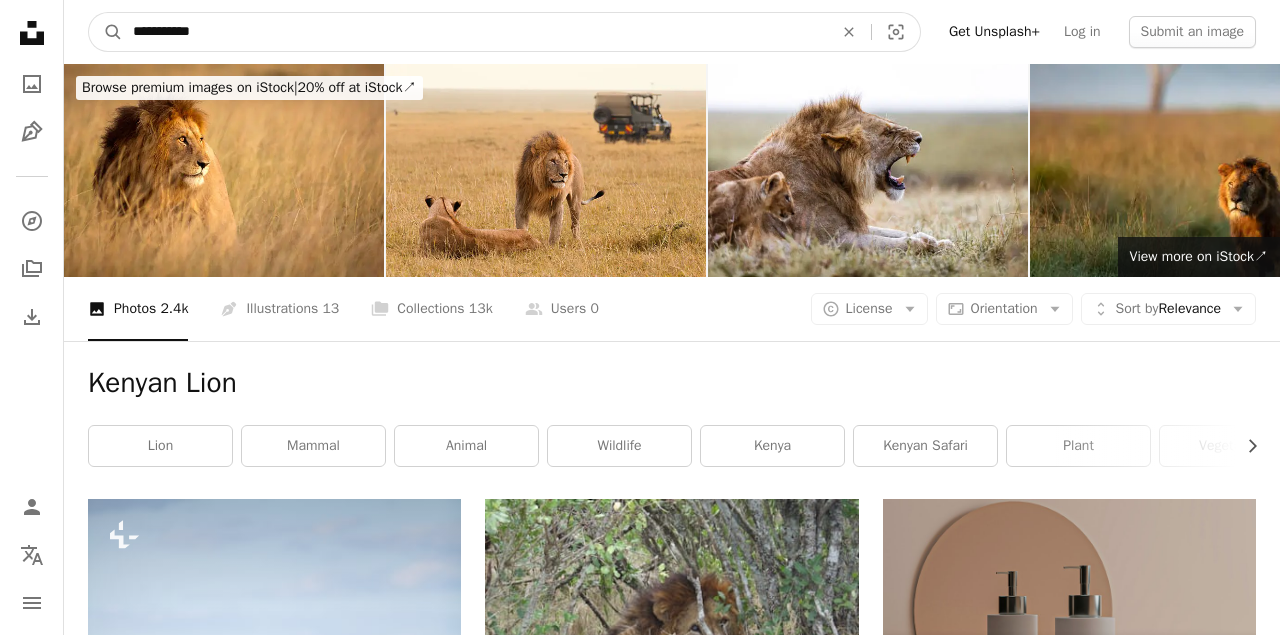 drag, startPoint x: 549, startPoint y: 37, endPoint x: 0, endPoint y: -18, distance: 551.7481 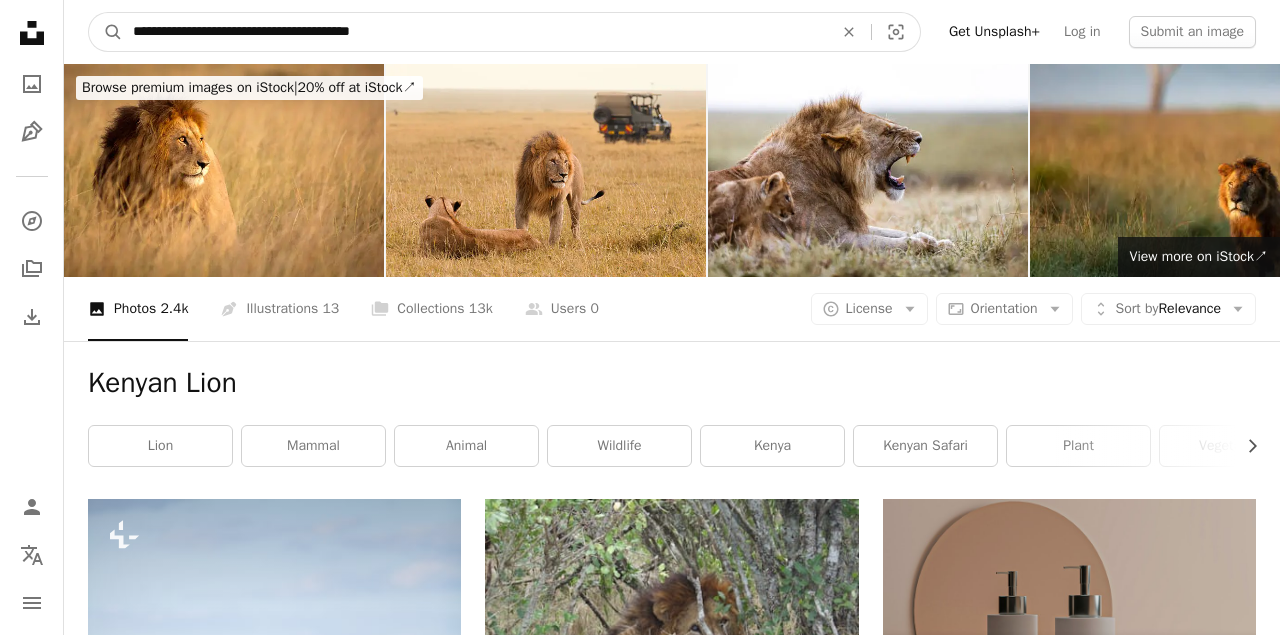 type on "**********" 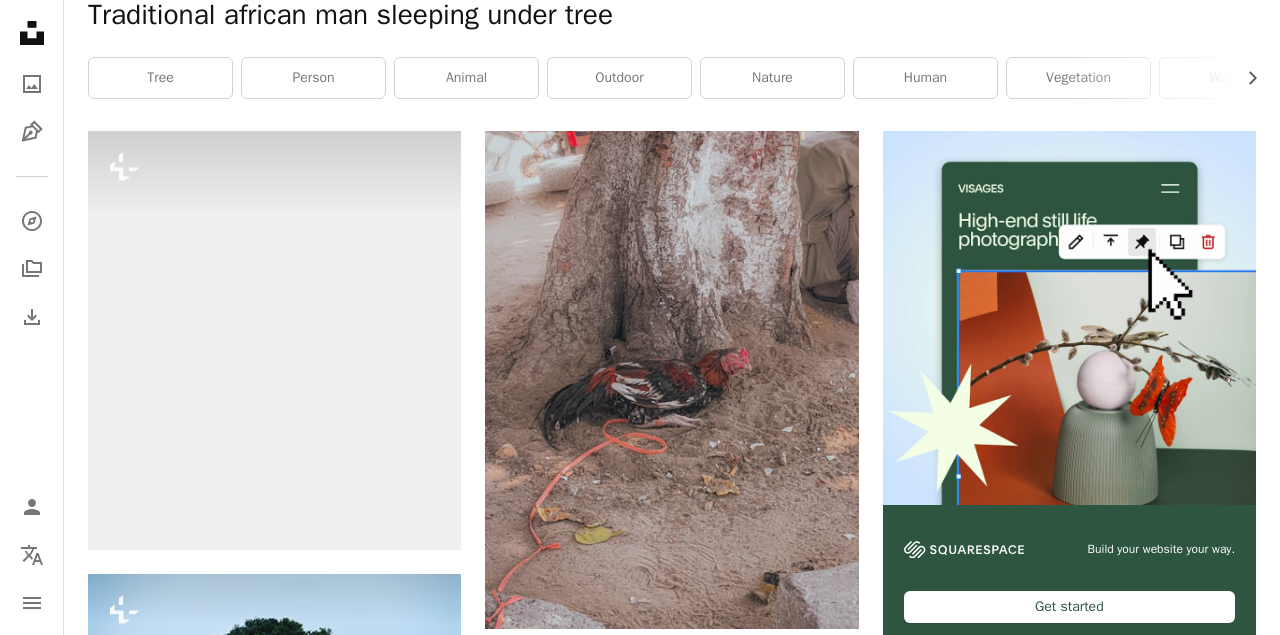 scroll, scrollTop: 0, scrollLeft: 0, axis: both 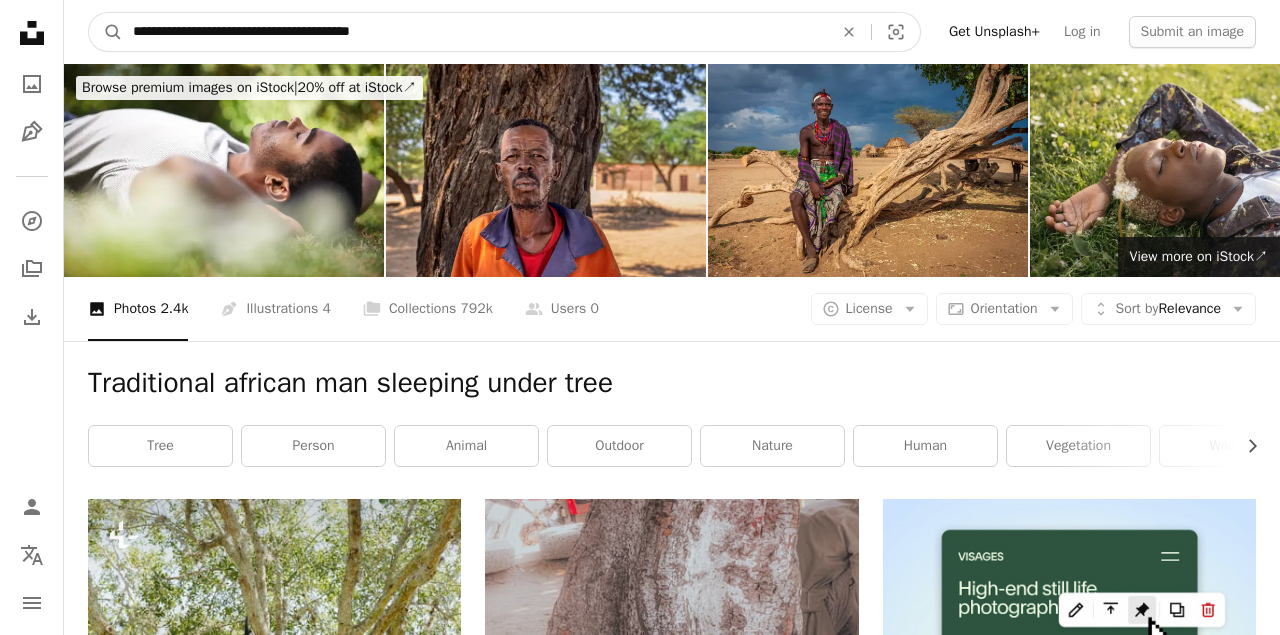 drag, startPoint x: 453, startPoint y: 47, endPoint x: 78, endPoint y: 44, distance: 375.012 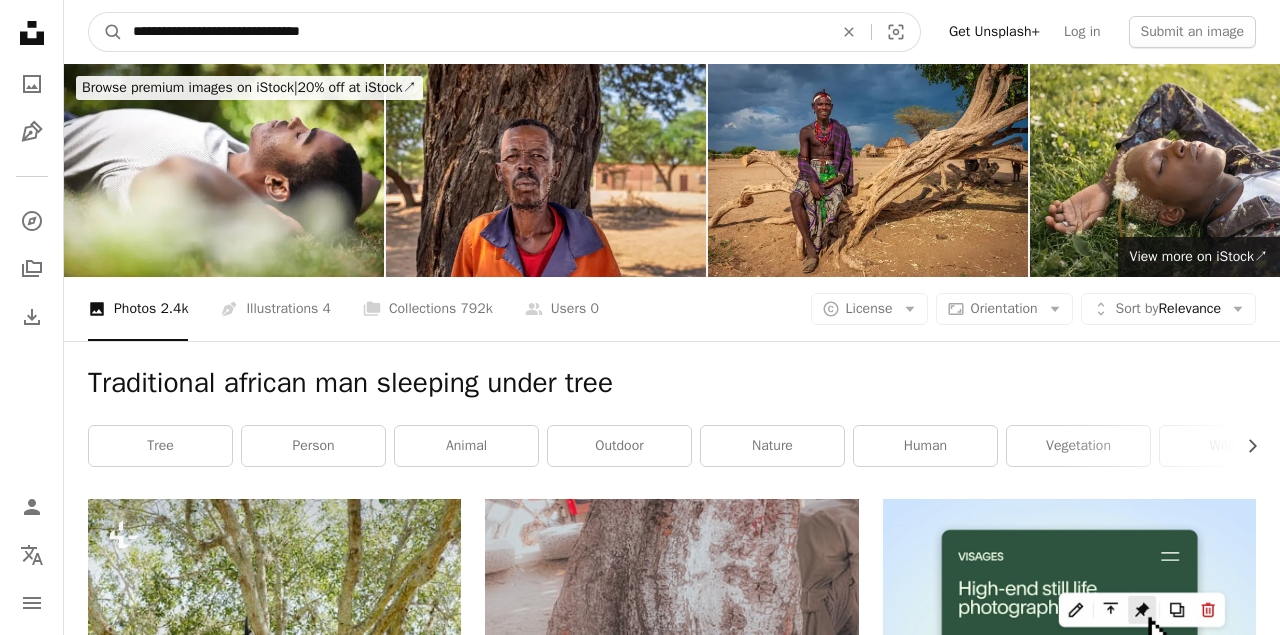 click on "A magnifying glass" at bounding box center [106, 32] 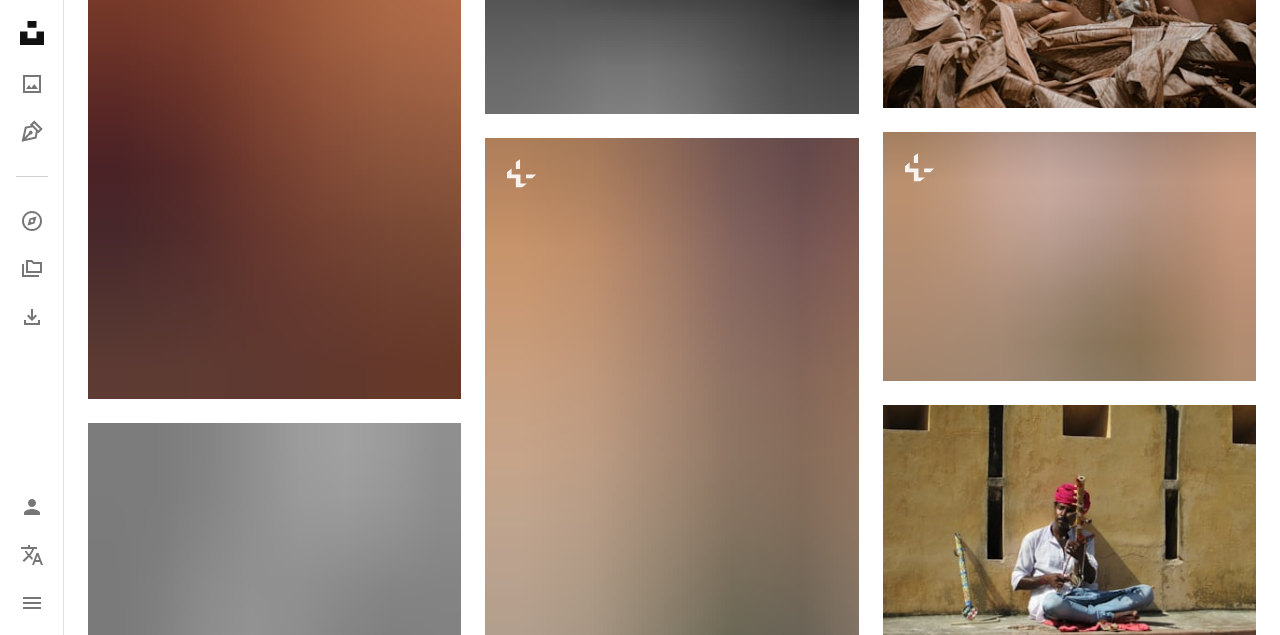 scroll, scrollTop: 1179, scrollLeft: 0, axis: vertical 